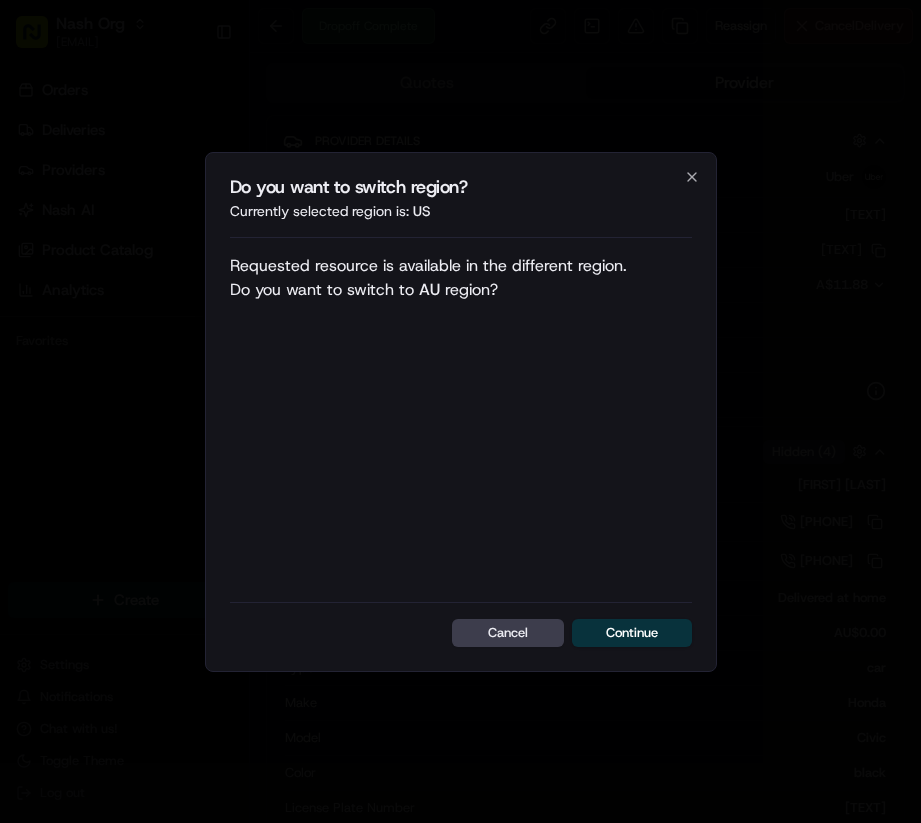 scroll, scrollTop: 0, scrollLeft: 0, axis: both 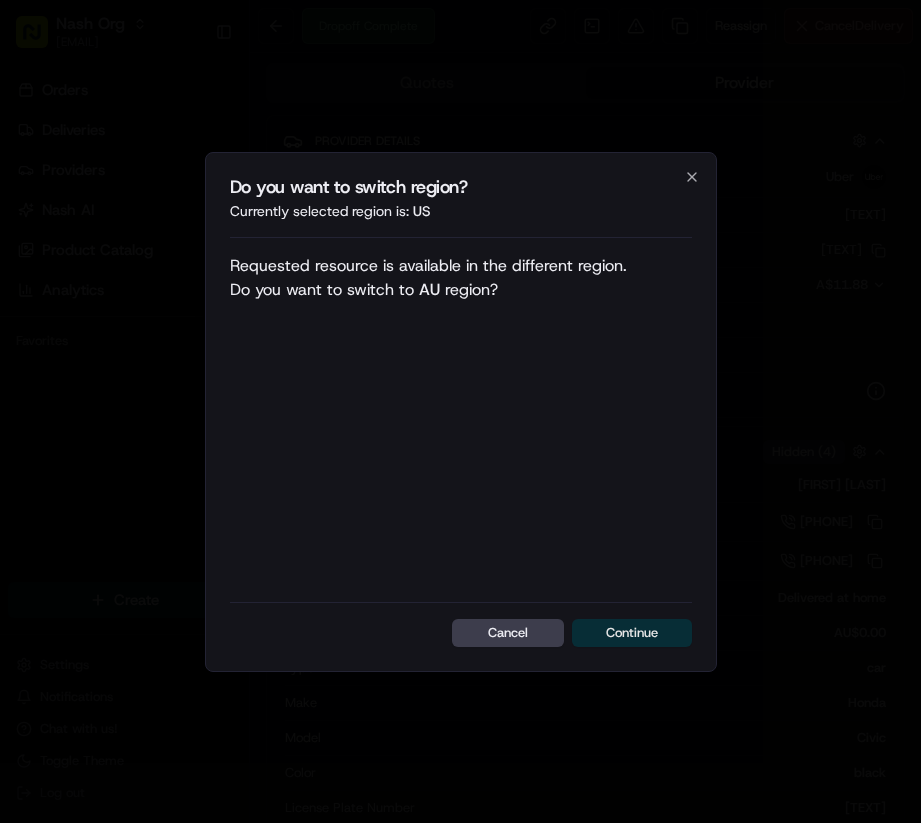 click on "Continue" at bounding box center [632, 633] 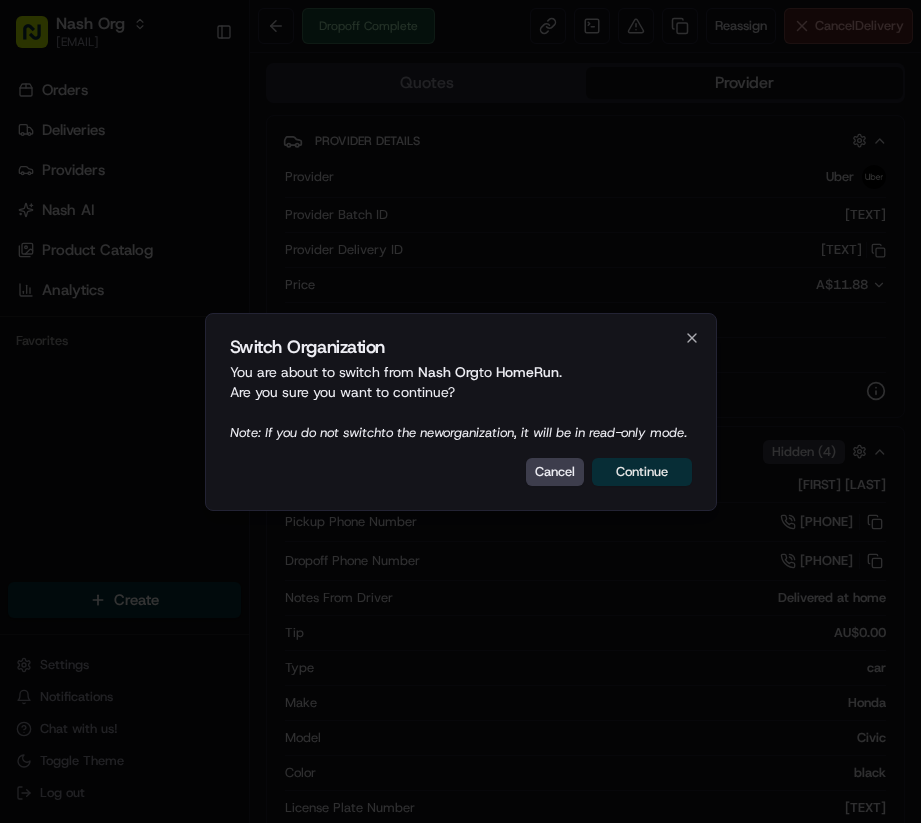 click on "Continue" at bounding box center [642, 472] 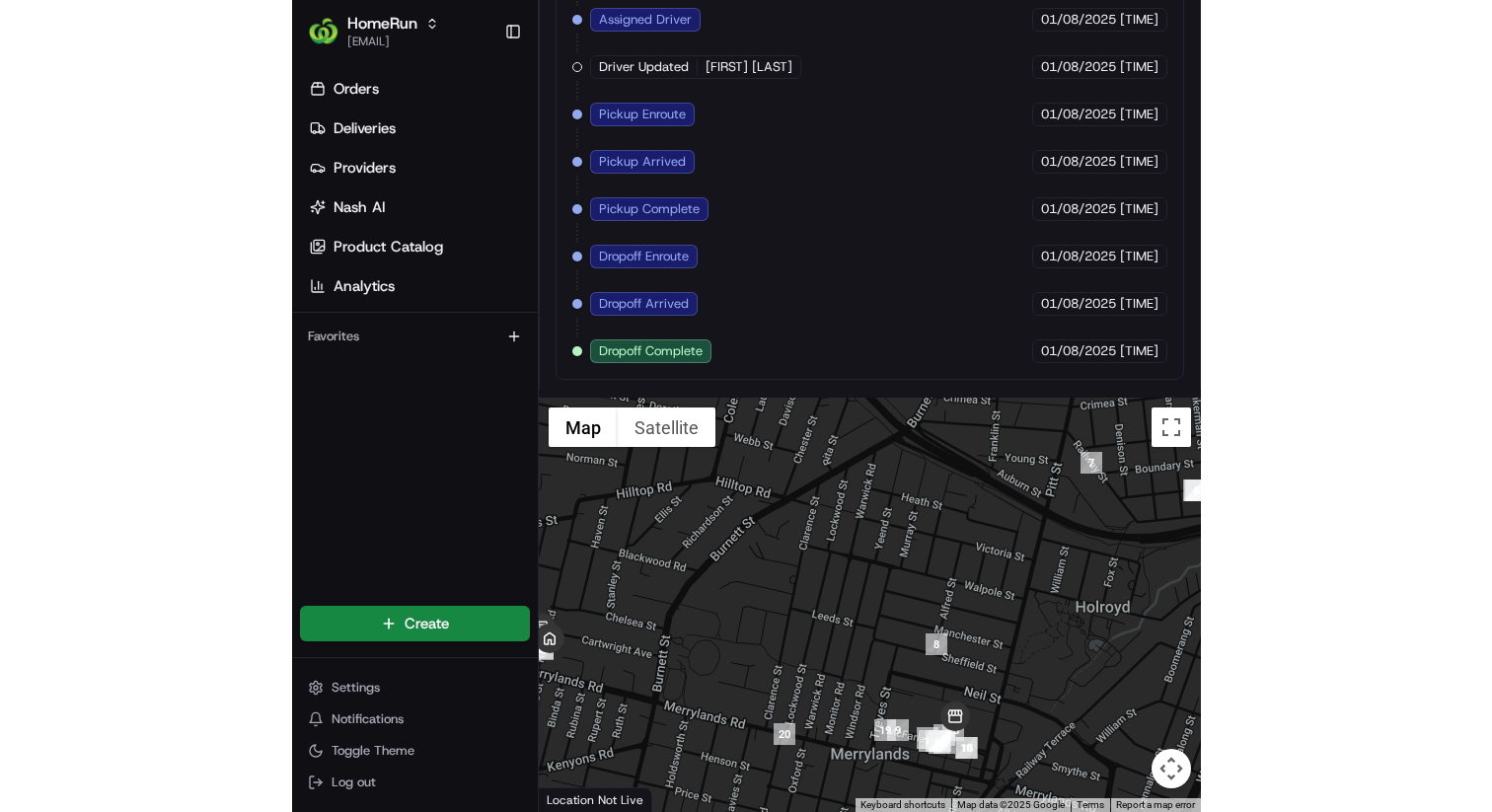 scroll, scrollTop: 0, scrollLeft: 0, axis: both 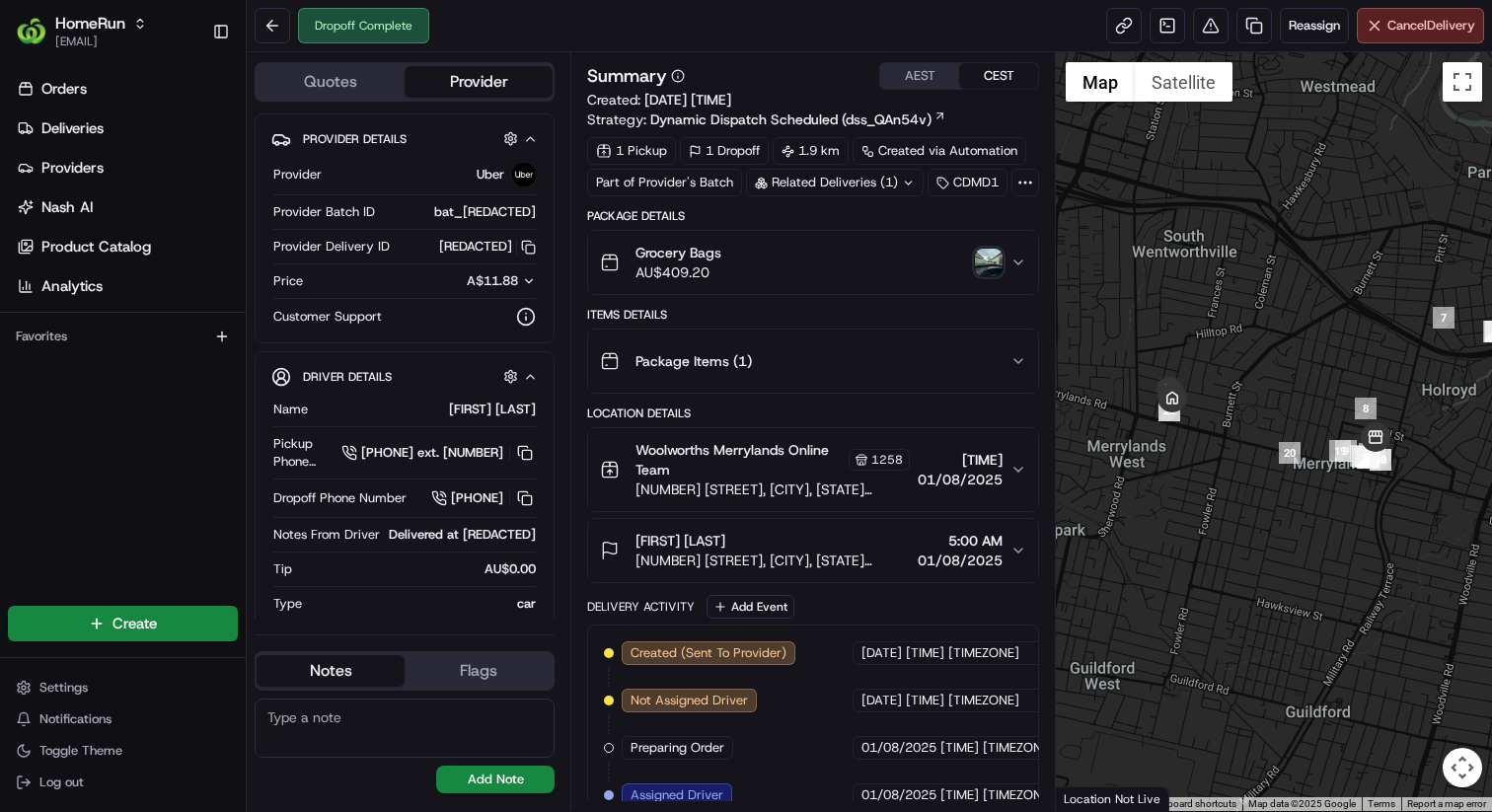 click at bounding box center (1274, 431) 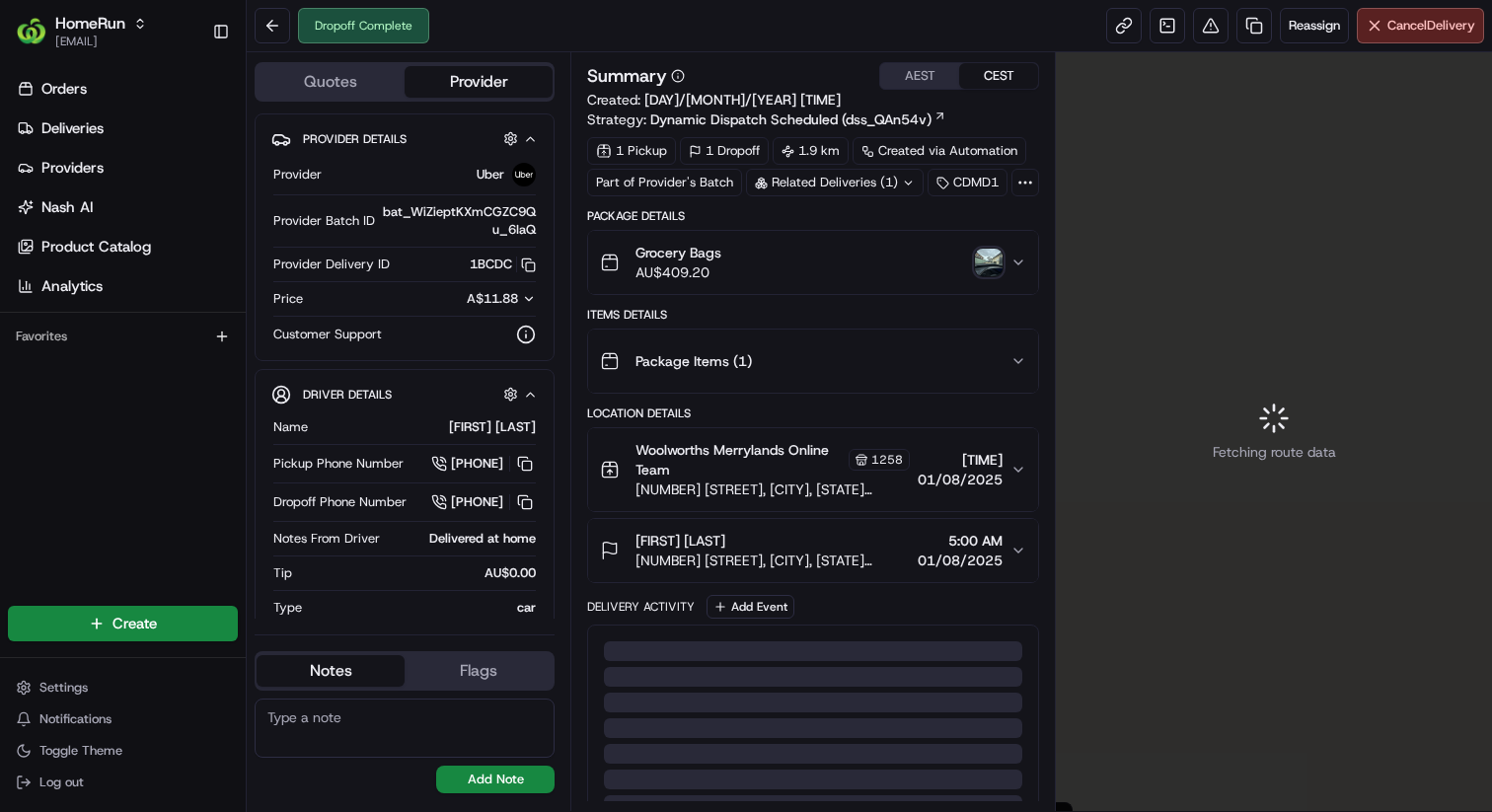 scroll, scrollTop: 0, scrollLeft: 0, axis: both 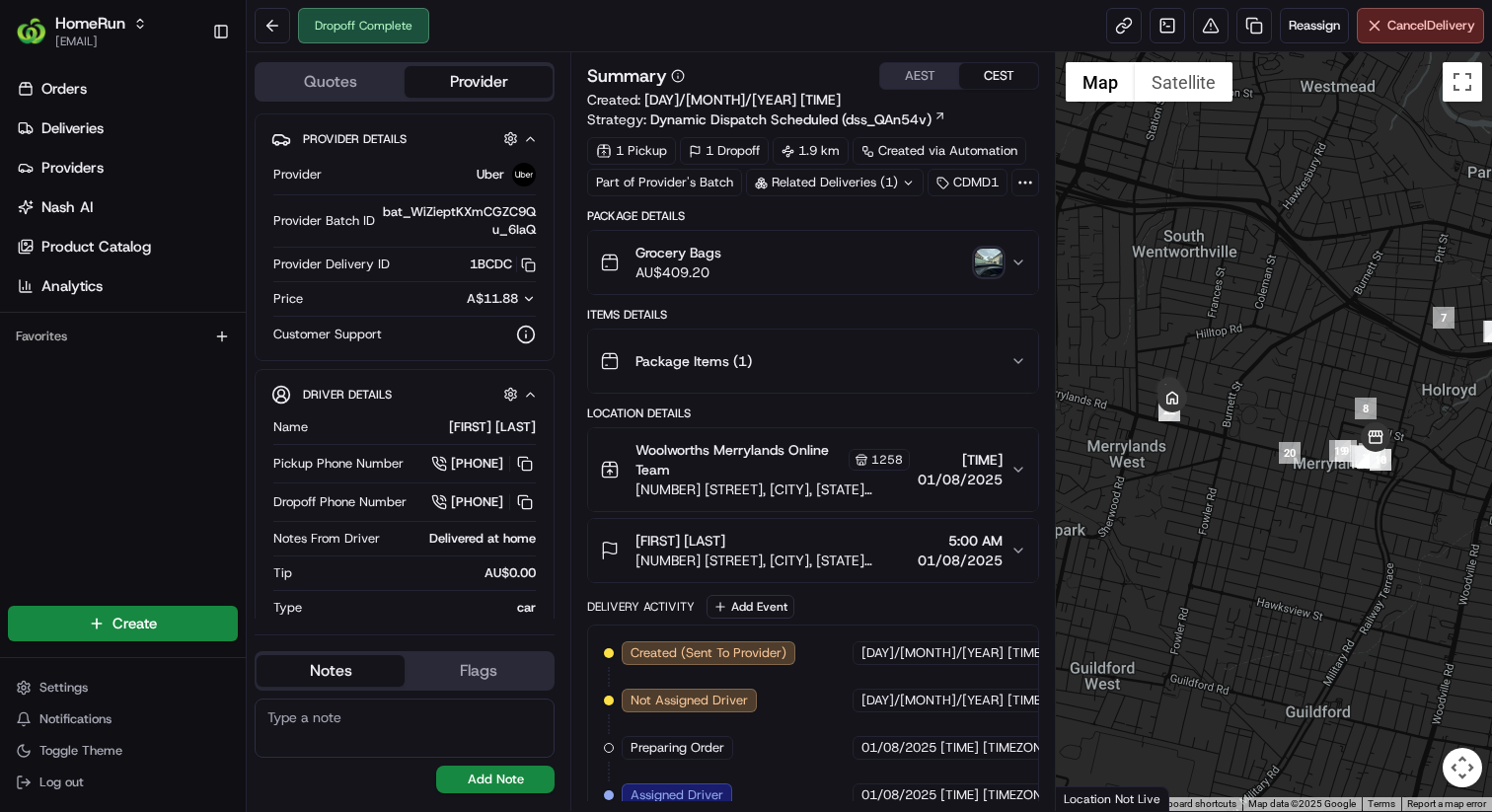 click on "Items Details" at bounding box center (813, 315) 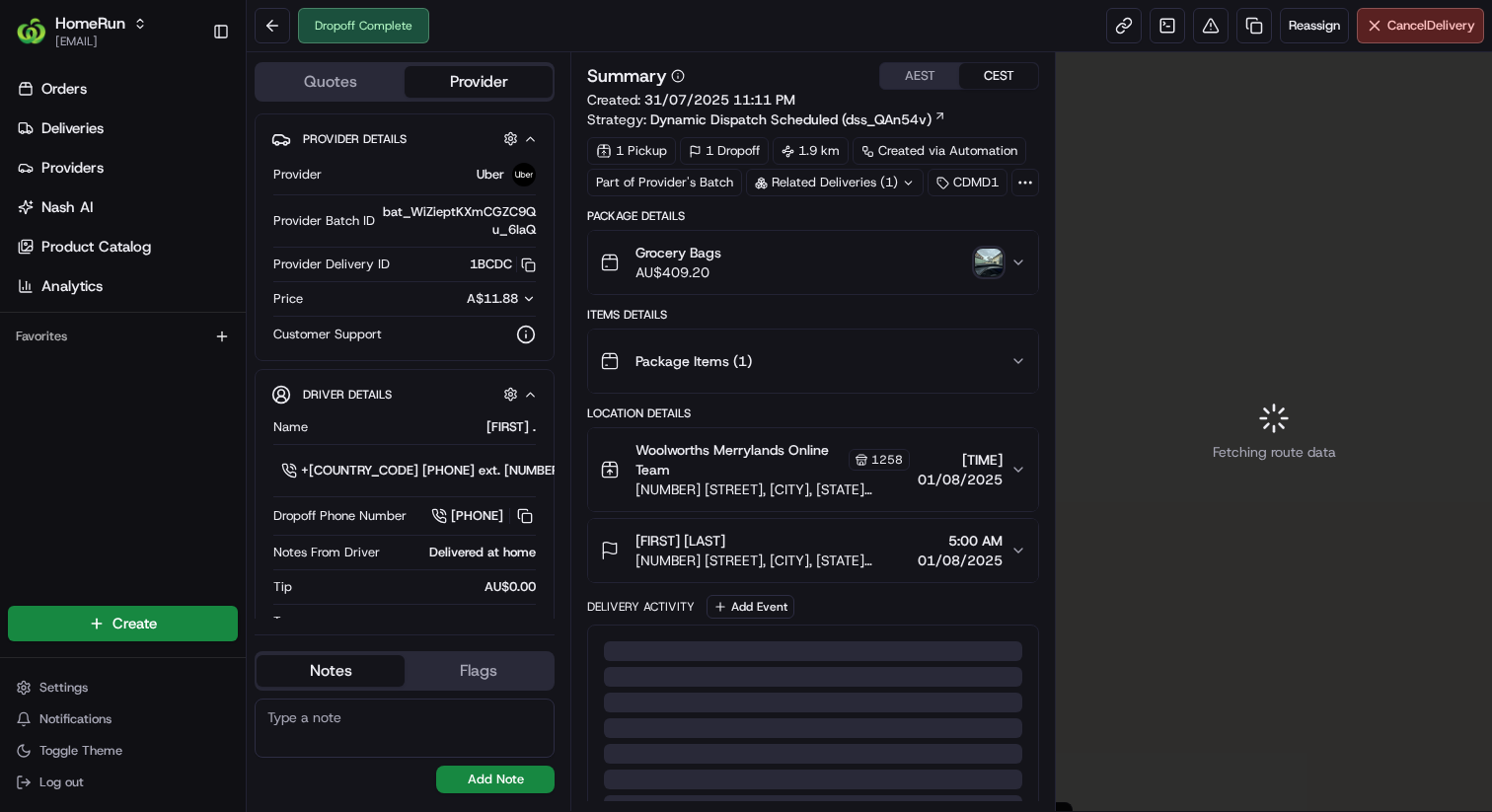 scroll, scrollTop: 0, scrollLeft: 0, axis: both 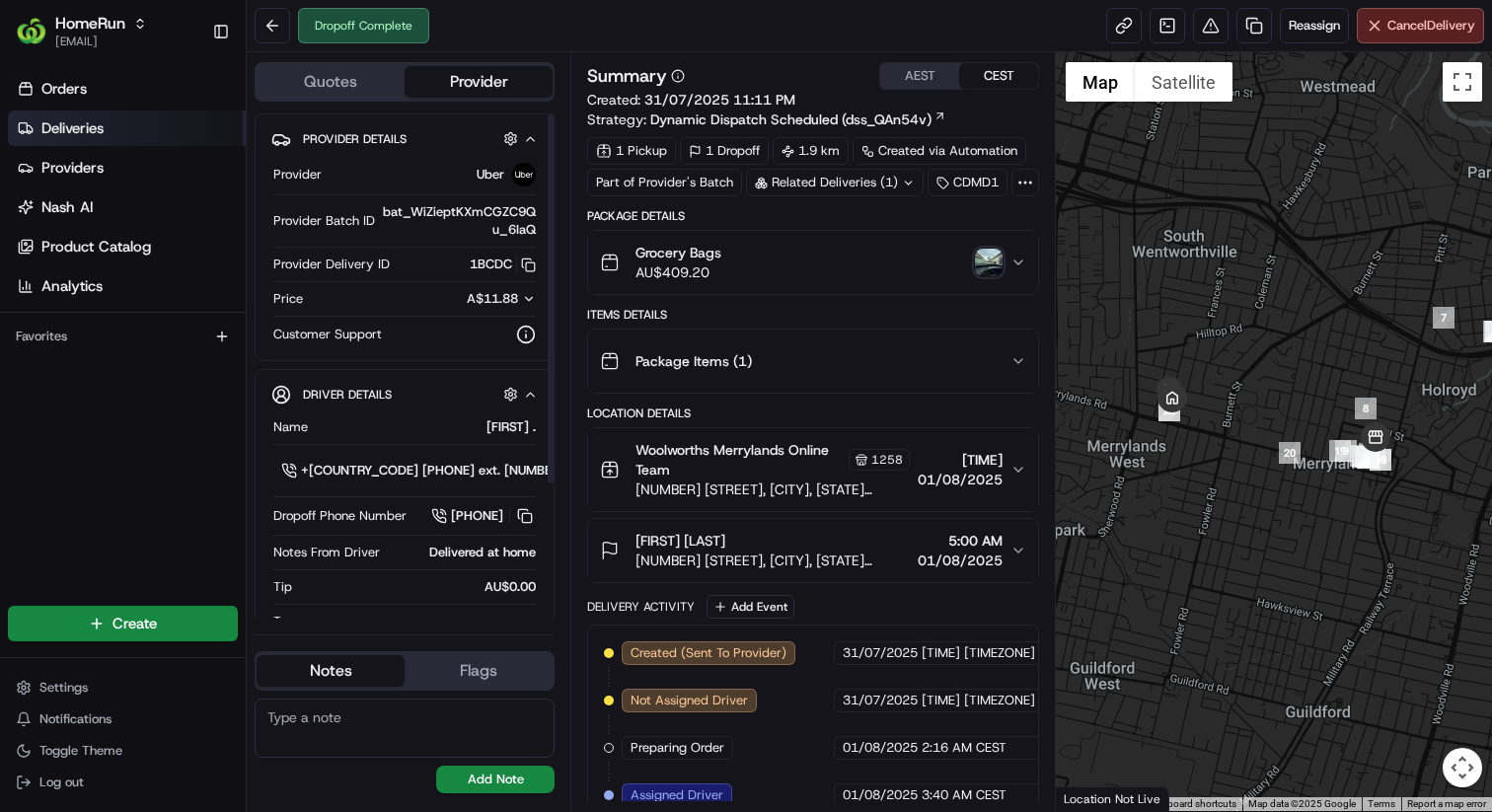 click on "Deliveries" at bounding box center (126, 128) 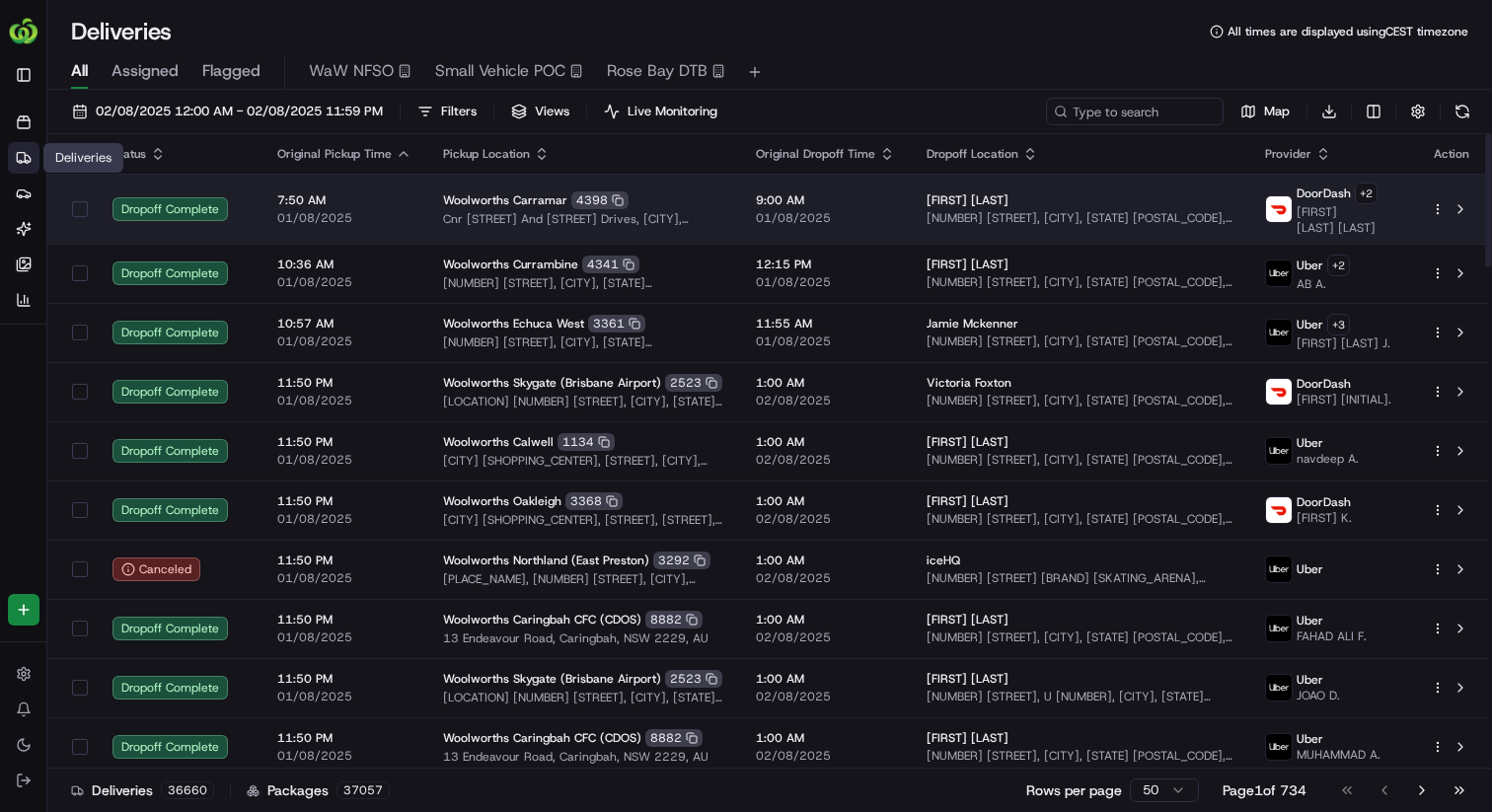 click on "7:50 AM" at bounding box center [344, 200] 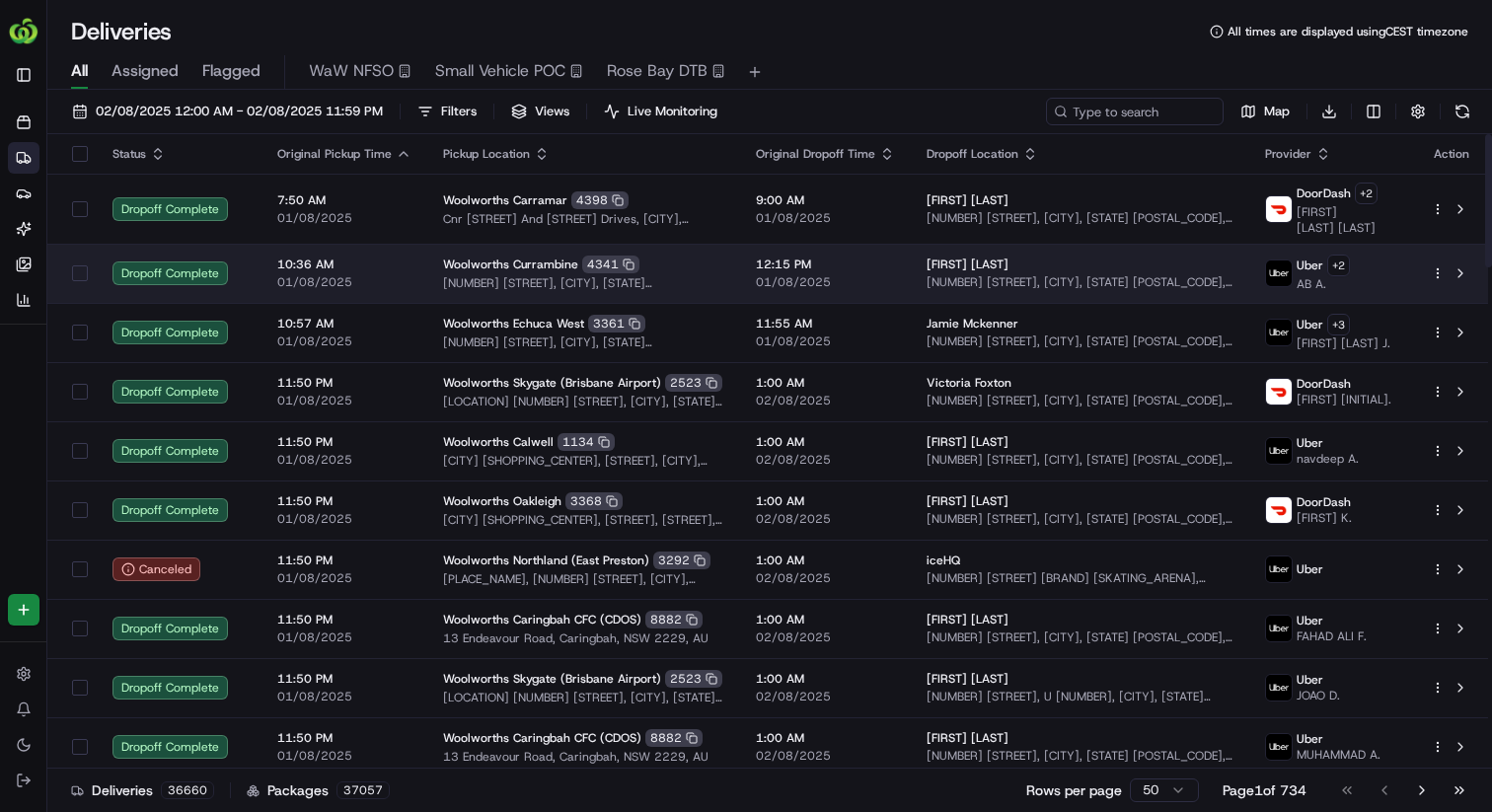 click on "01/08/2025" at bounding box center [344, 282] 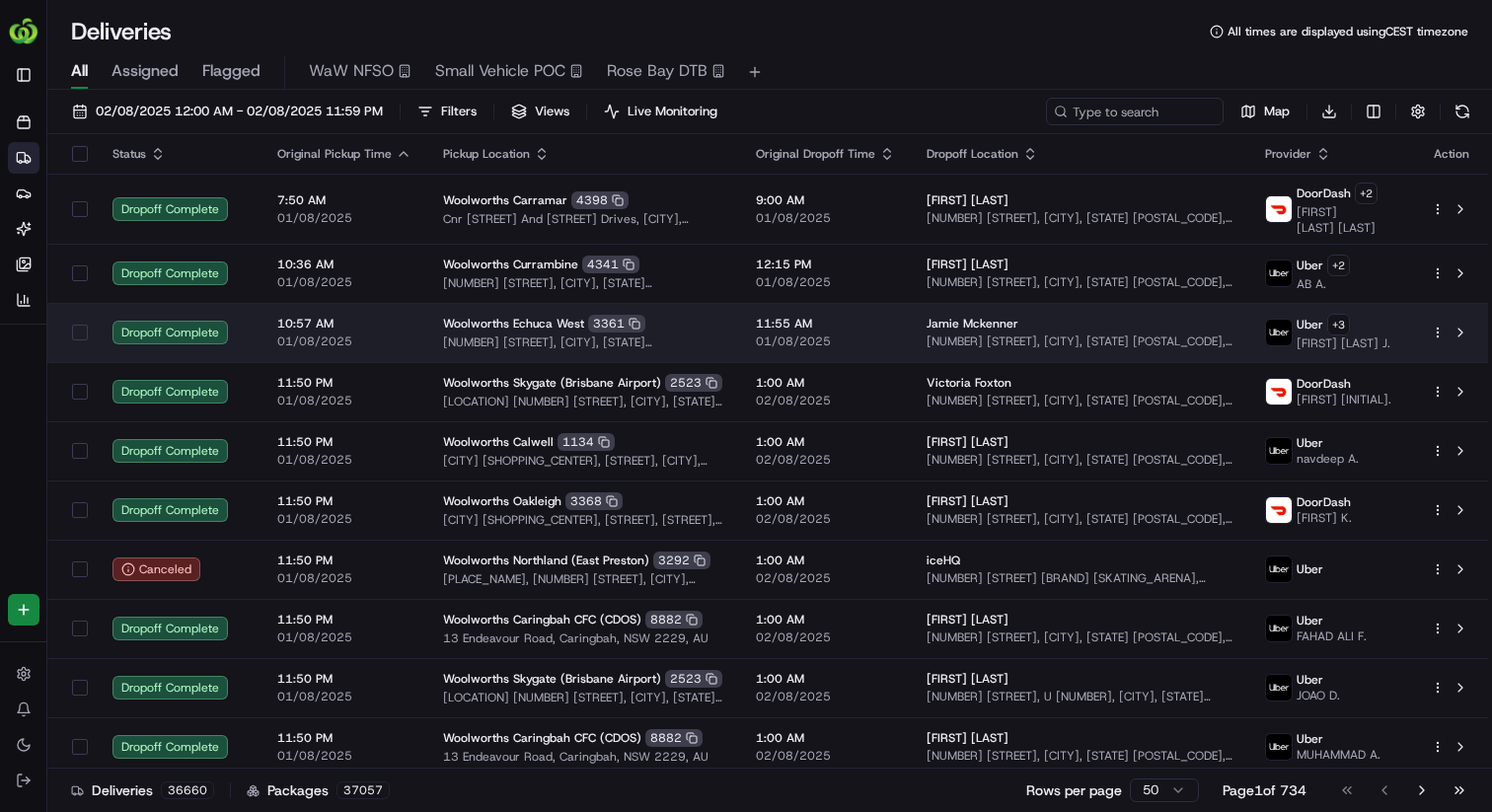 click on "01/08/2025" at bounding box center [344, 341] 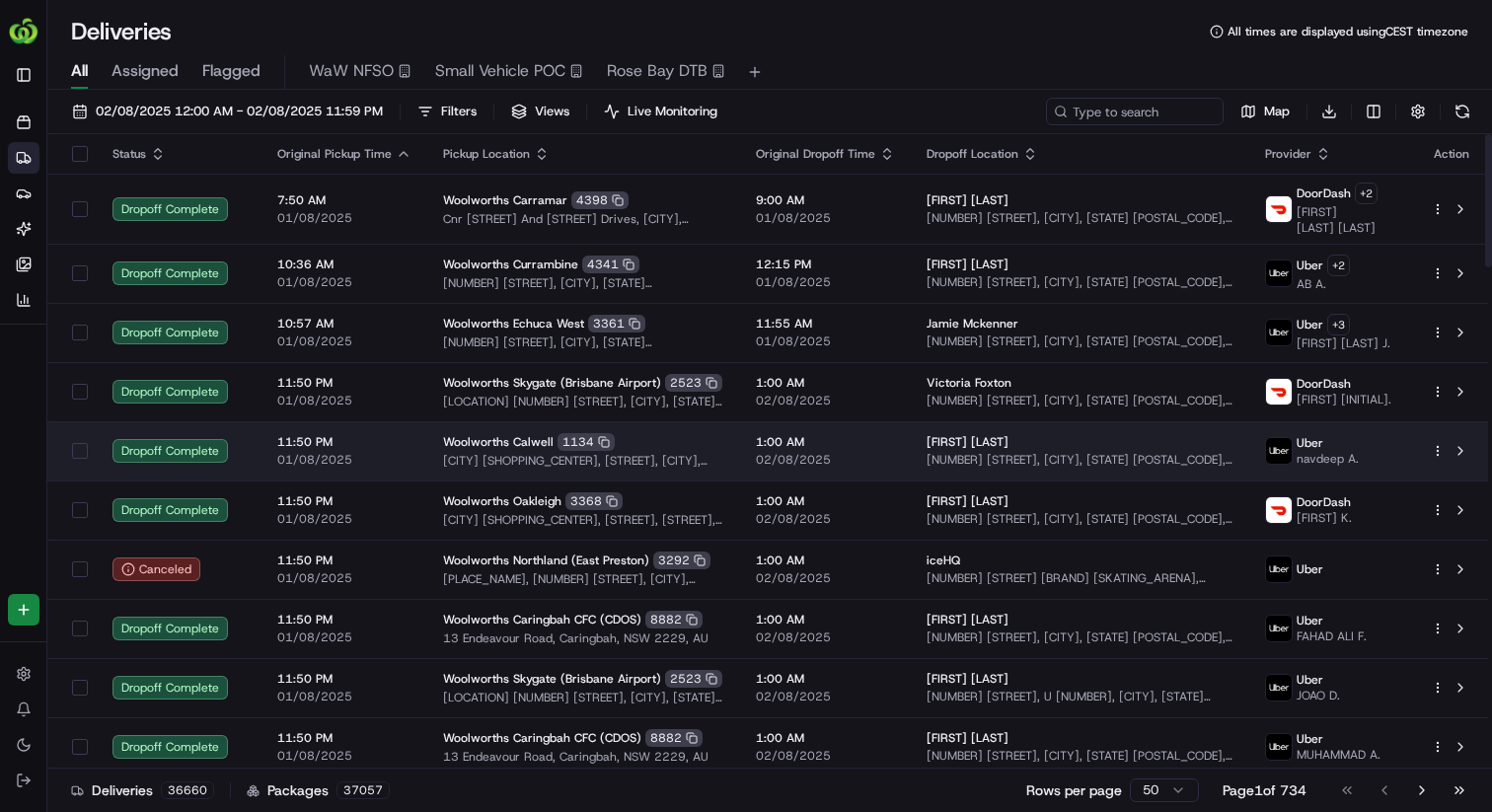 click on "11:50 PM 01/08/2025" at bounding box center (344, 451) 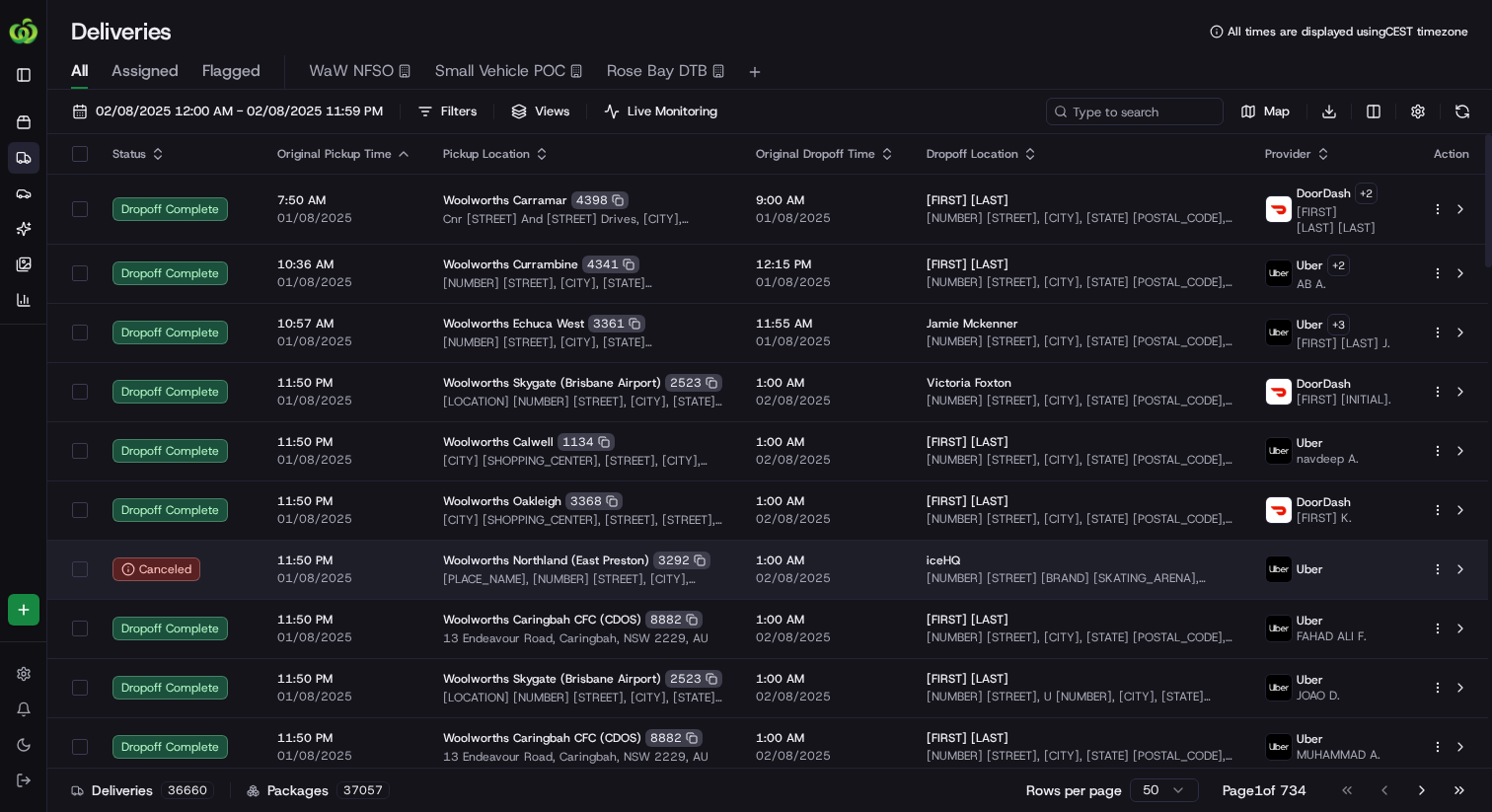 click on "11:50 PM 01/08/2025" at bounding box center (344, 569) 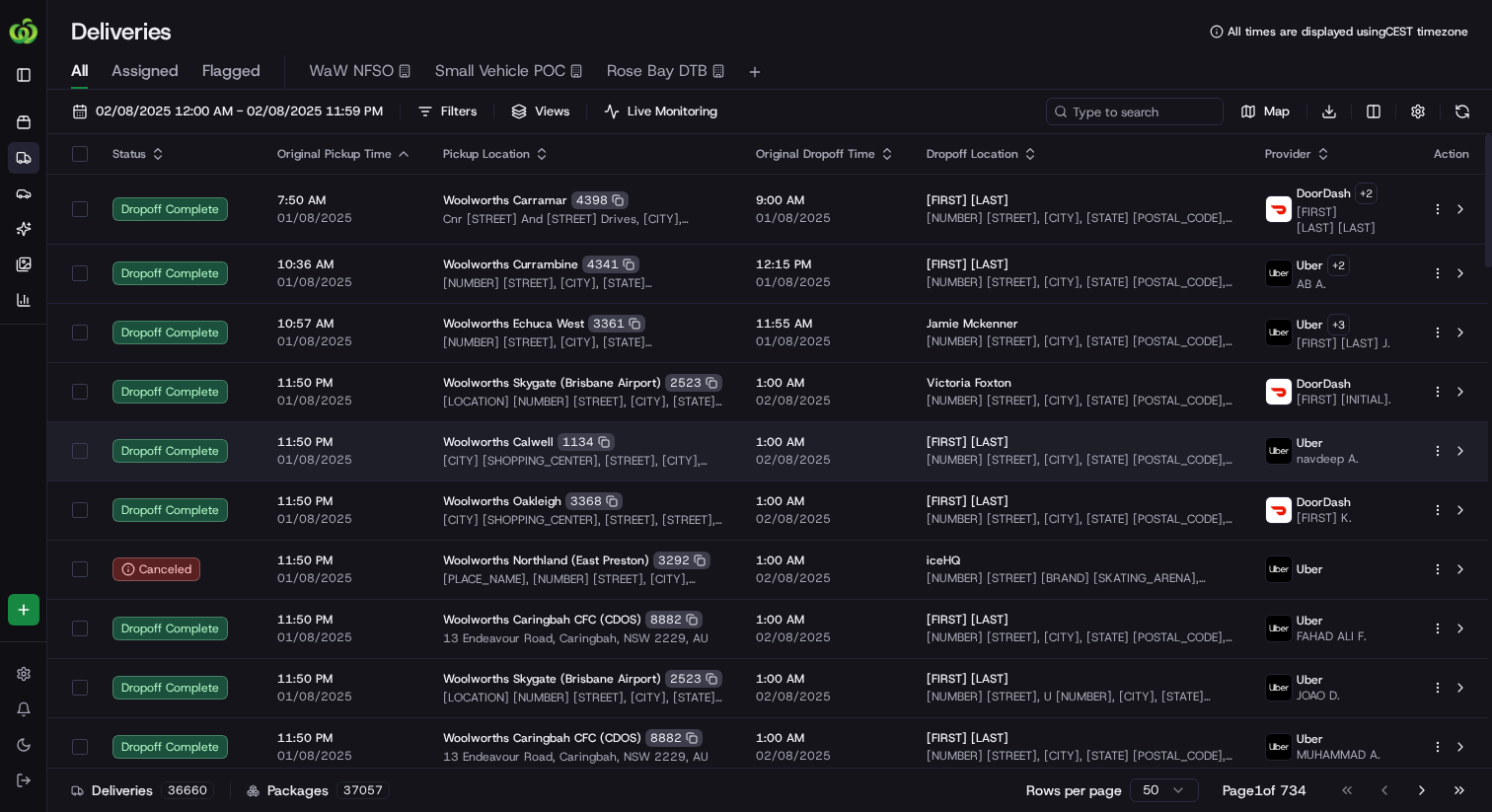 click on "11:50 PM 01/08/2025" at bounding box center [344, 451] 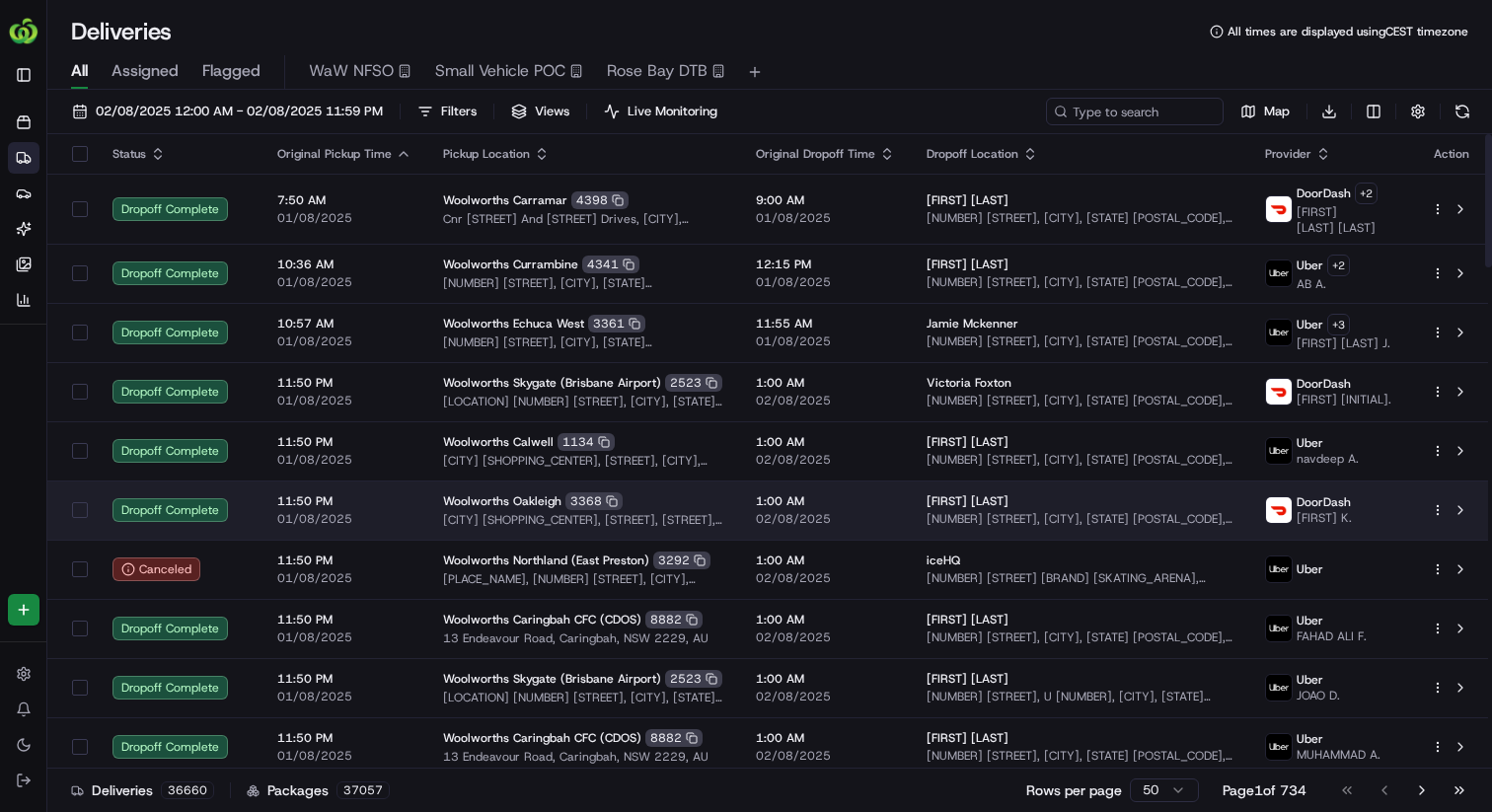 click on "11:50 PM" at bounding box center [344, 501] 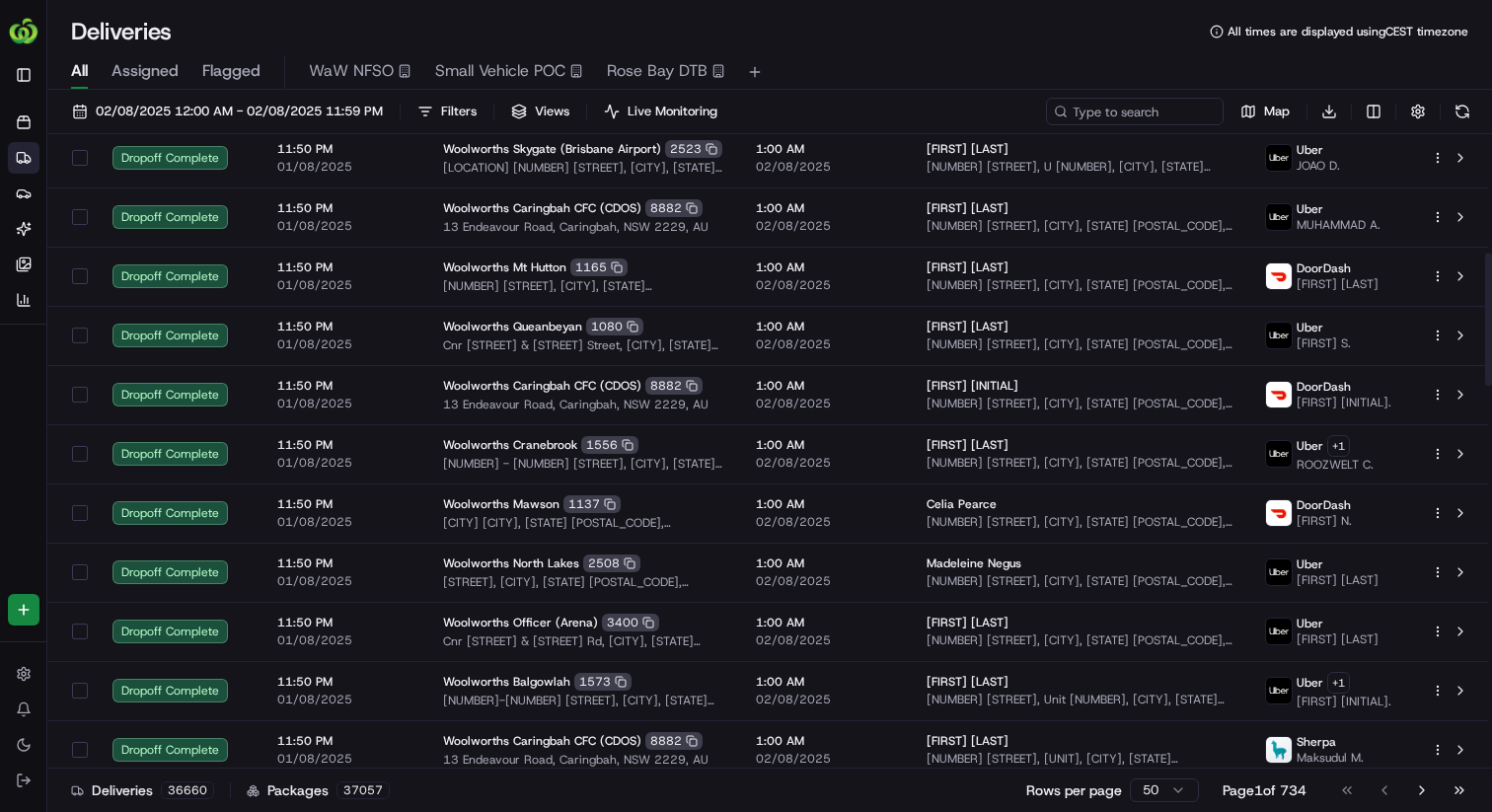 scroll, scrollTop: 563, scrollLeft: 0, axis: vertical 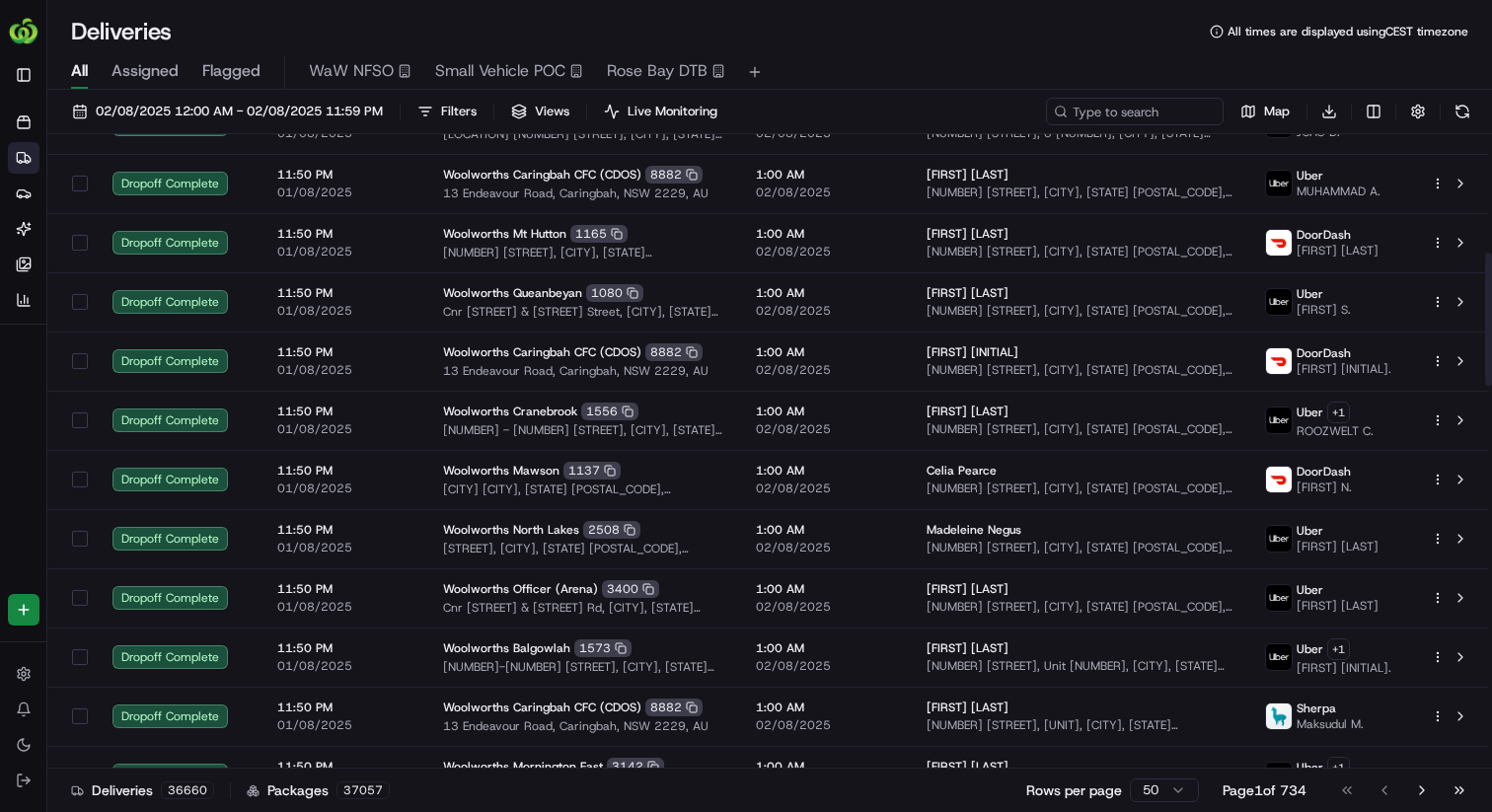 click on "11:50 PM 01/08/2025" at bounding box center (344, 480) 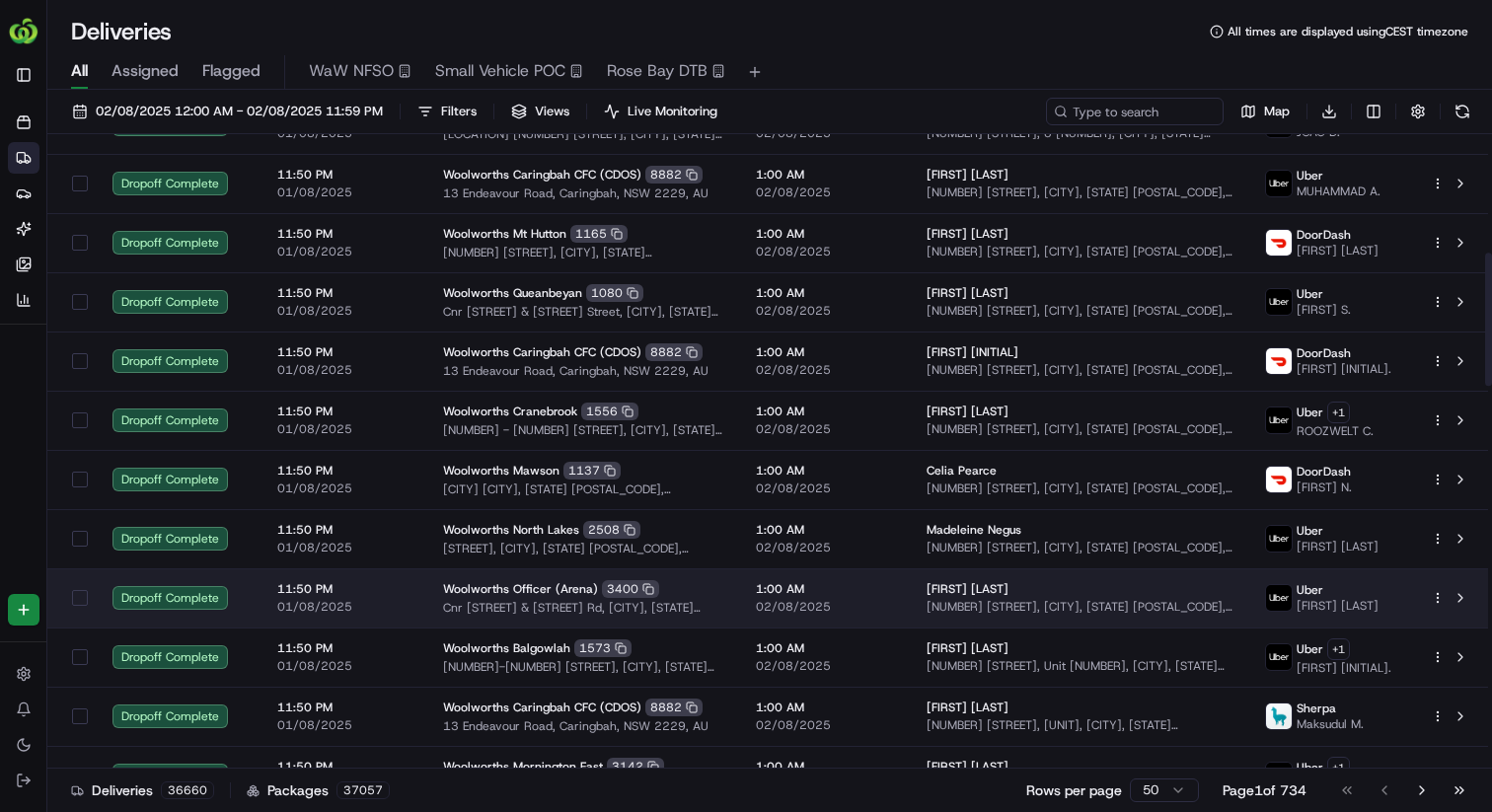 click on "11:50 PM 01/08/2025" at bounding box center [344, 598] 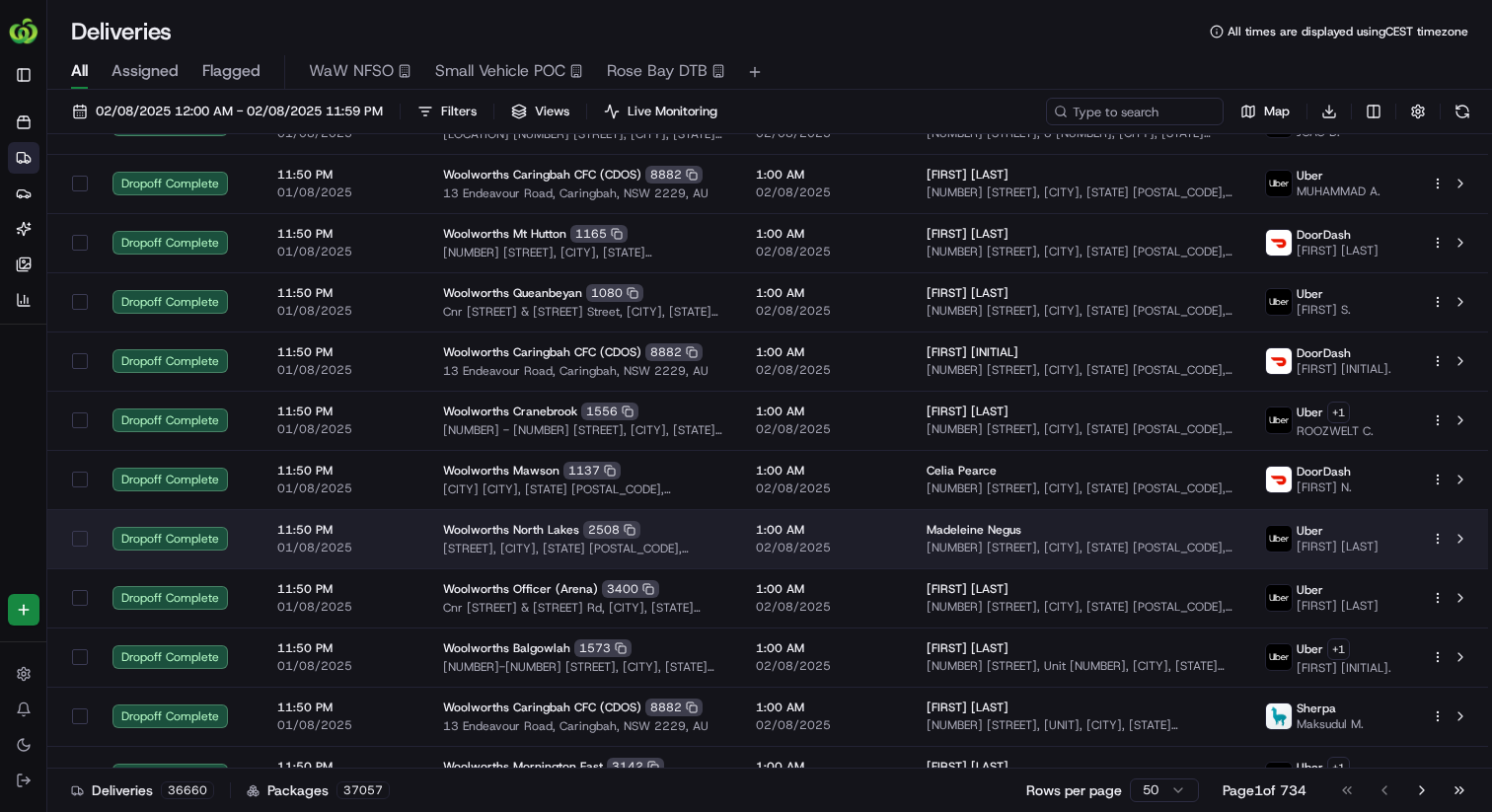 click on "01/08/2025" at bounding box center [344, 548] 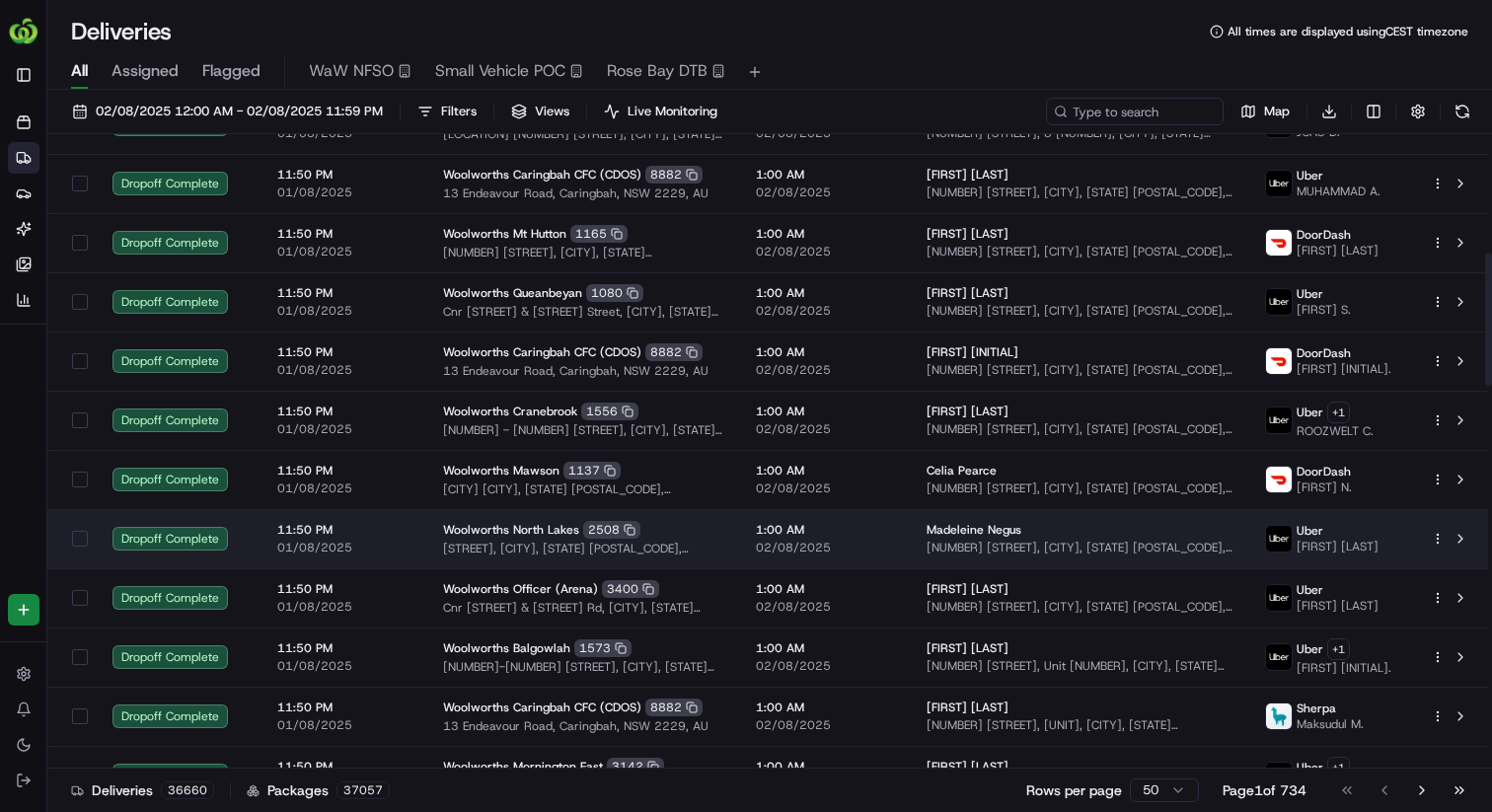 click on "01/08/2025" at bounding box center (344, 548) 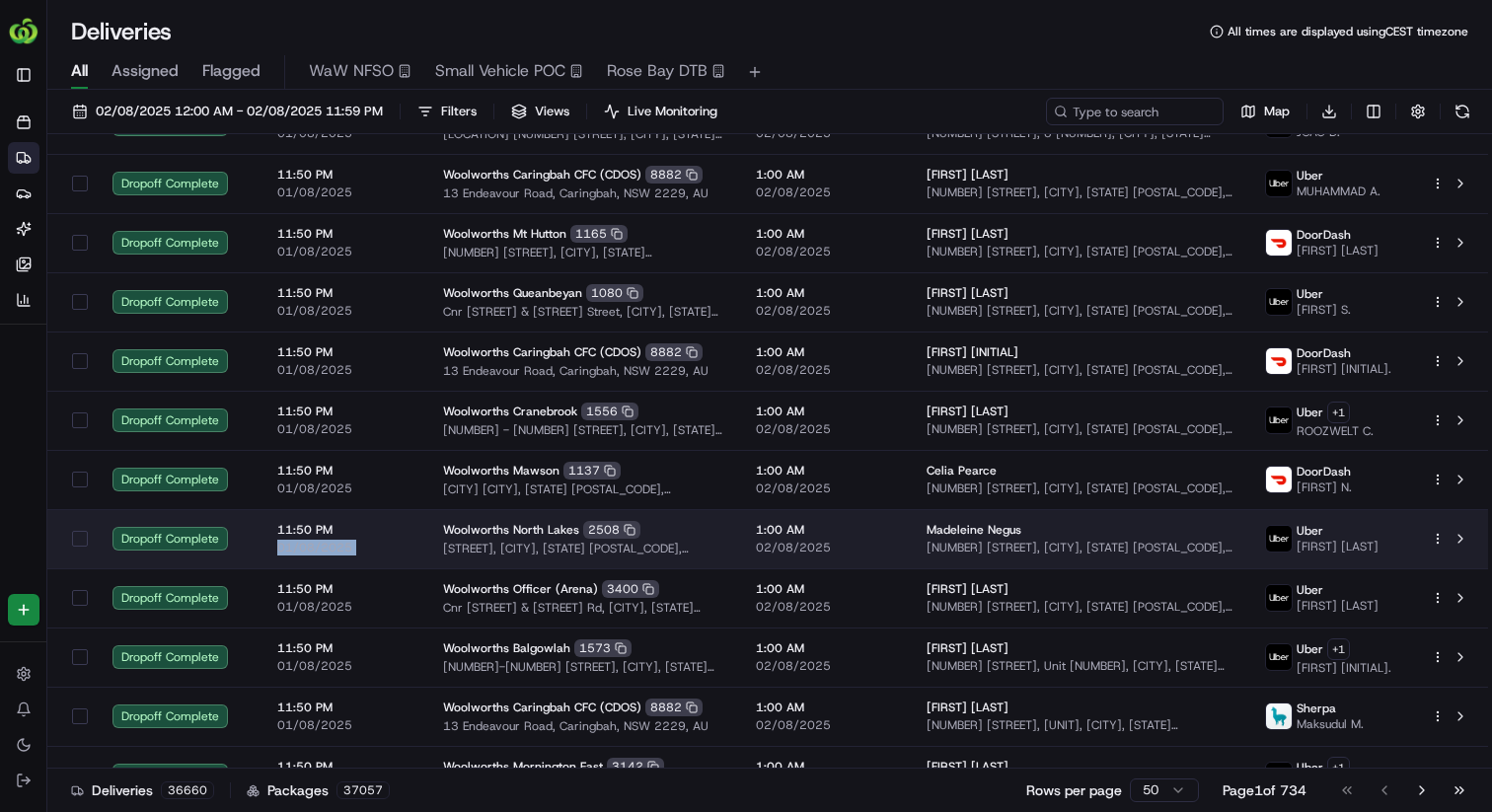 click on "01/08/2025" at bounding box center [344, 548] 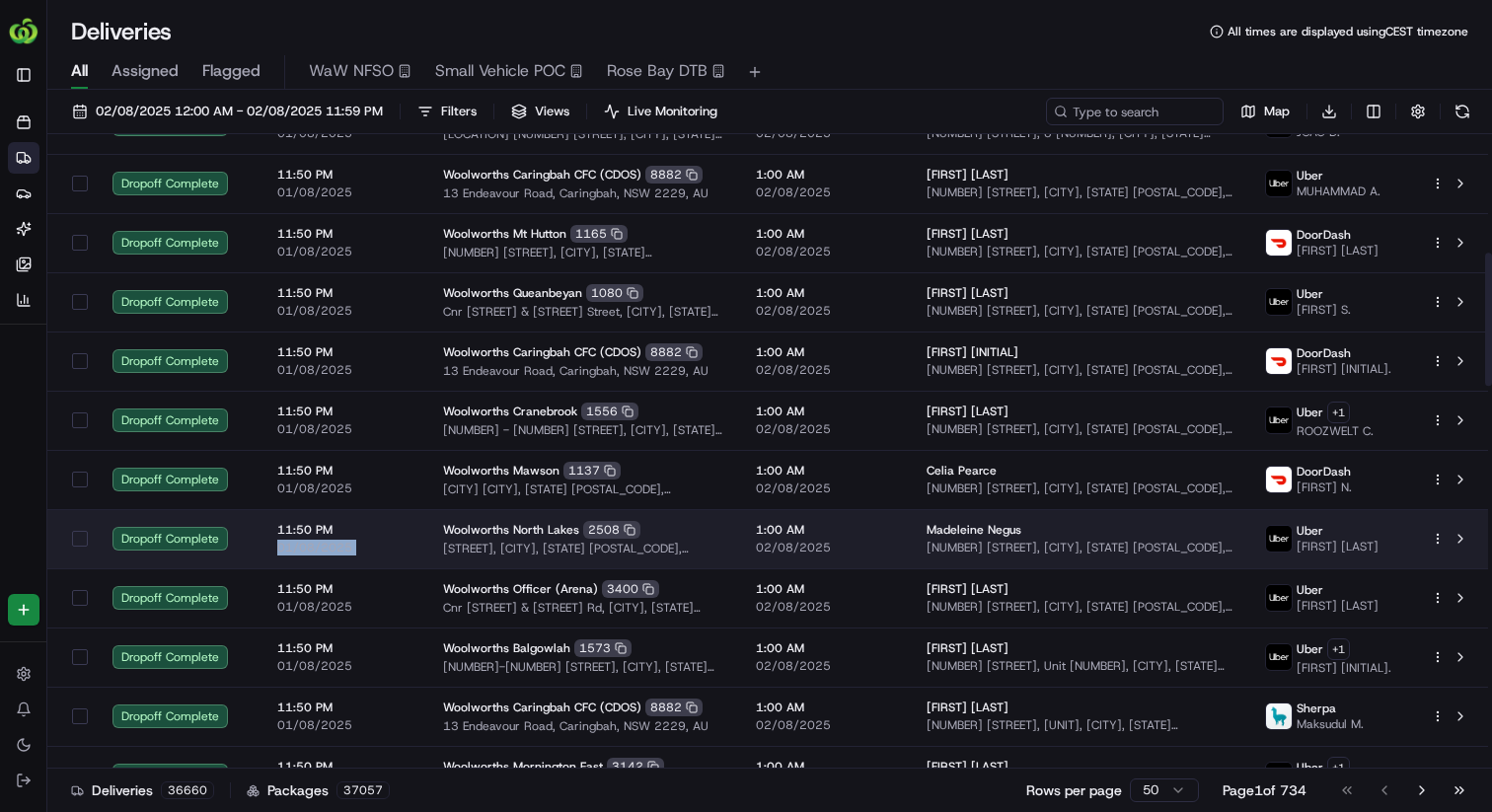click on "01/08/2025" at bounding box center [344, 548] 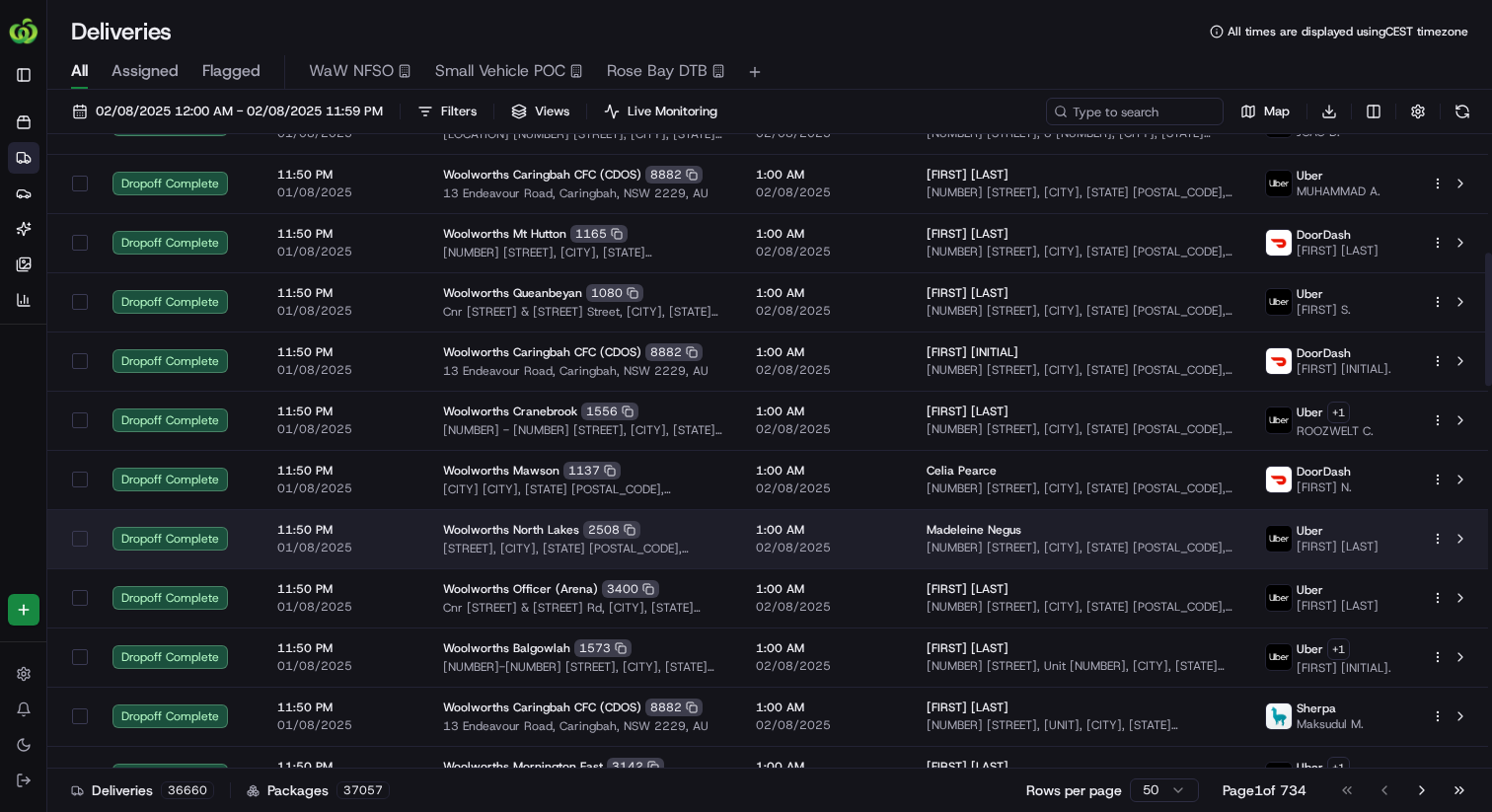 click on "[COMPANY] [LOCATION] [NUMBER] [STREET], [CITY], [STATE] [POSTAL_CODE], [COUNTRY]" at bounding box center [583, 539] 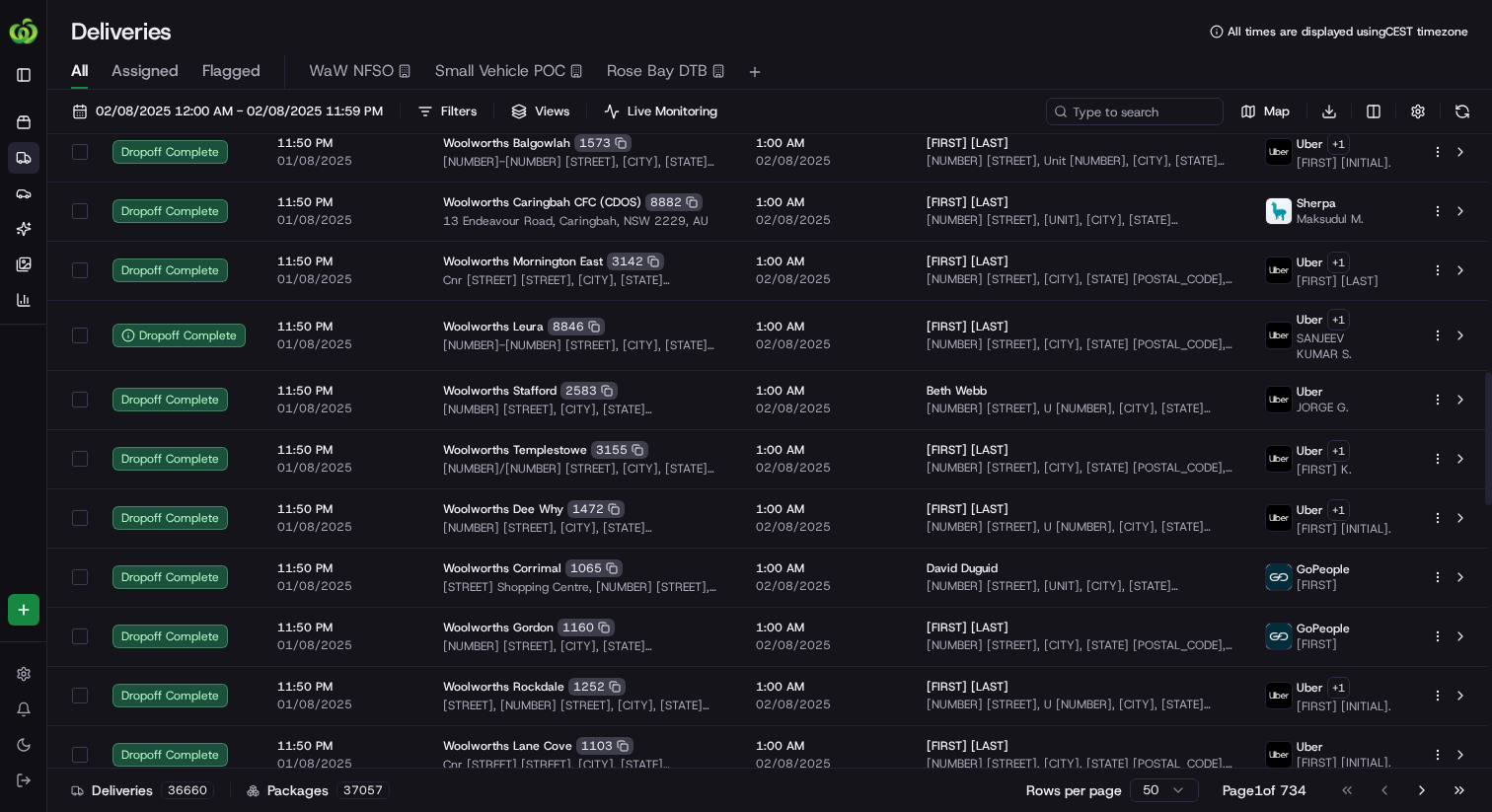 scroll, scrollTop: 1239, scrollLeft: 0, axis: vertical 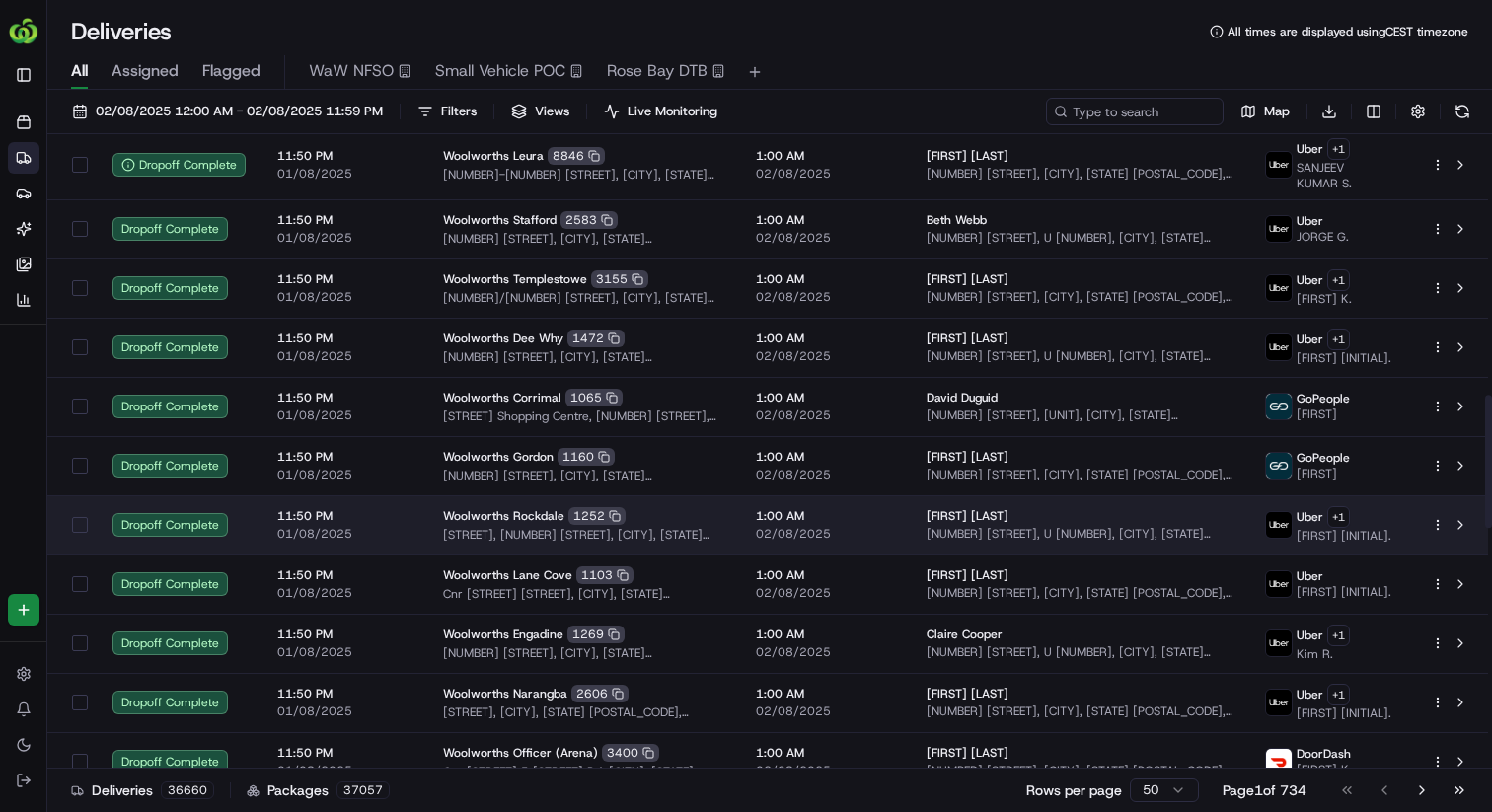 click on "[PLACE_NAME] [NUMBER] [PLACE_NAME], [NUMBER] [STREET], [CITY], [STATE] [POSTAL_CODE], [COUNTRY]" at bounding box center (583, 525) 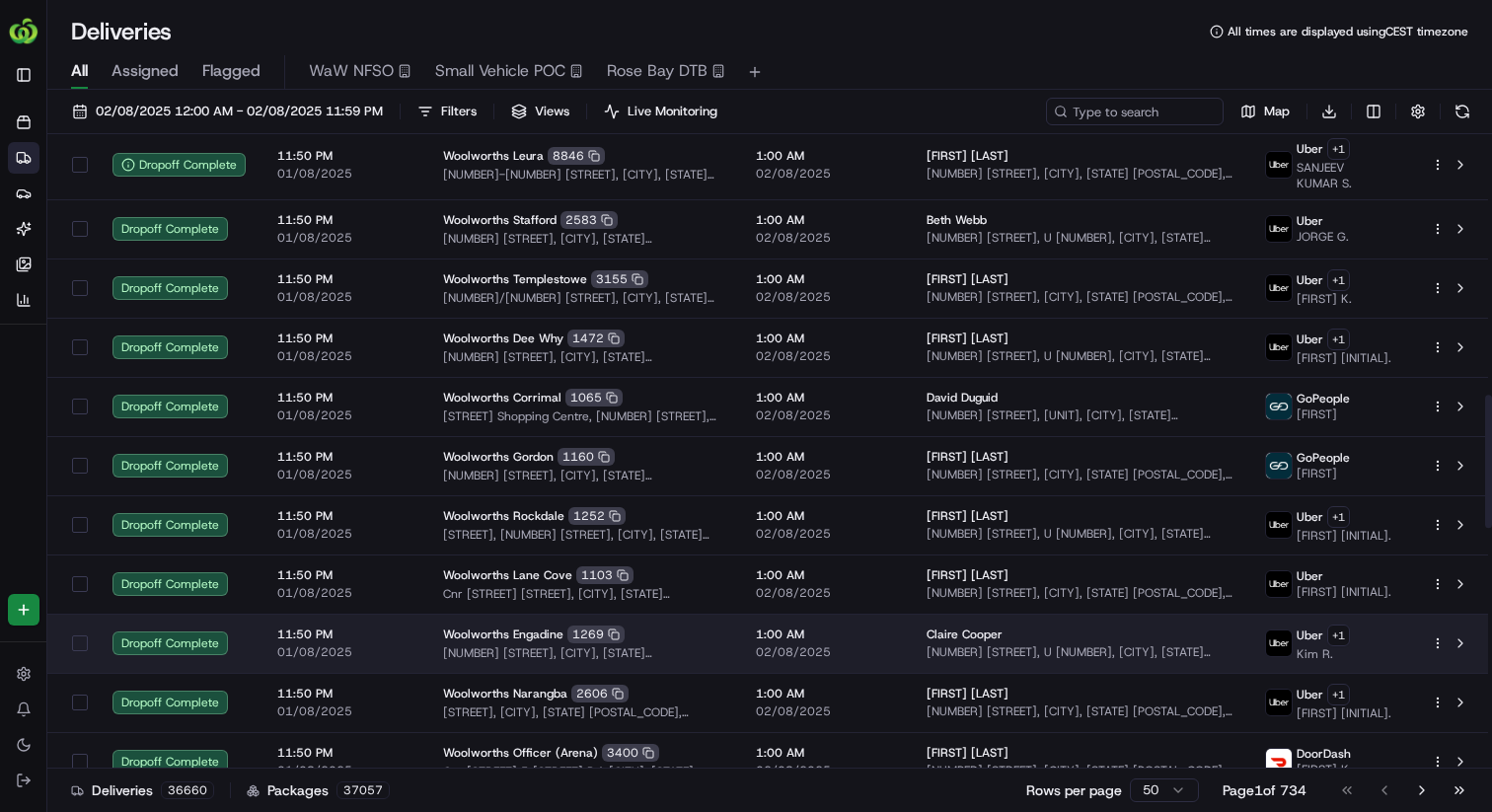 click on "11:50 PM 01/08/2025" at bounding box center [344, 643] 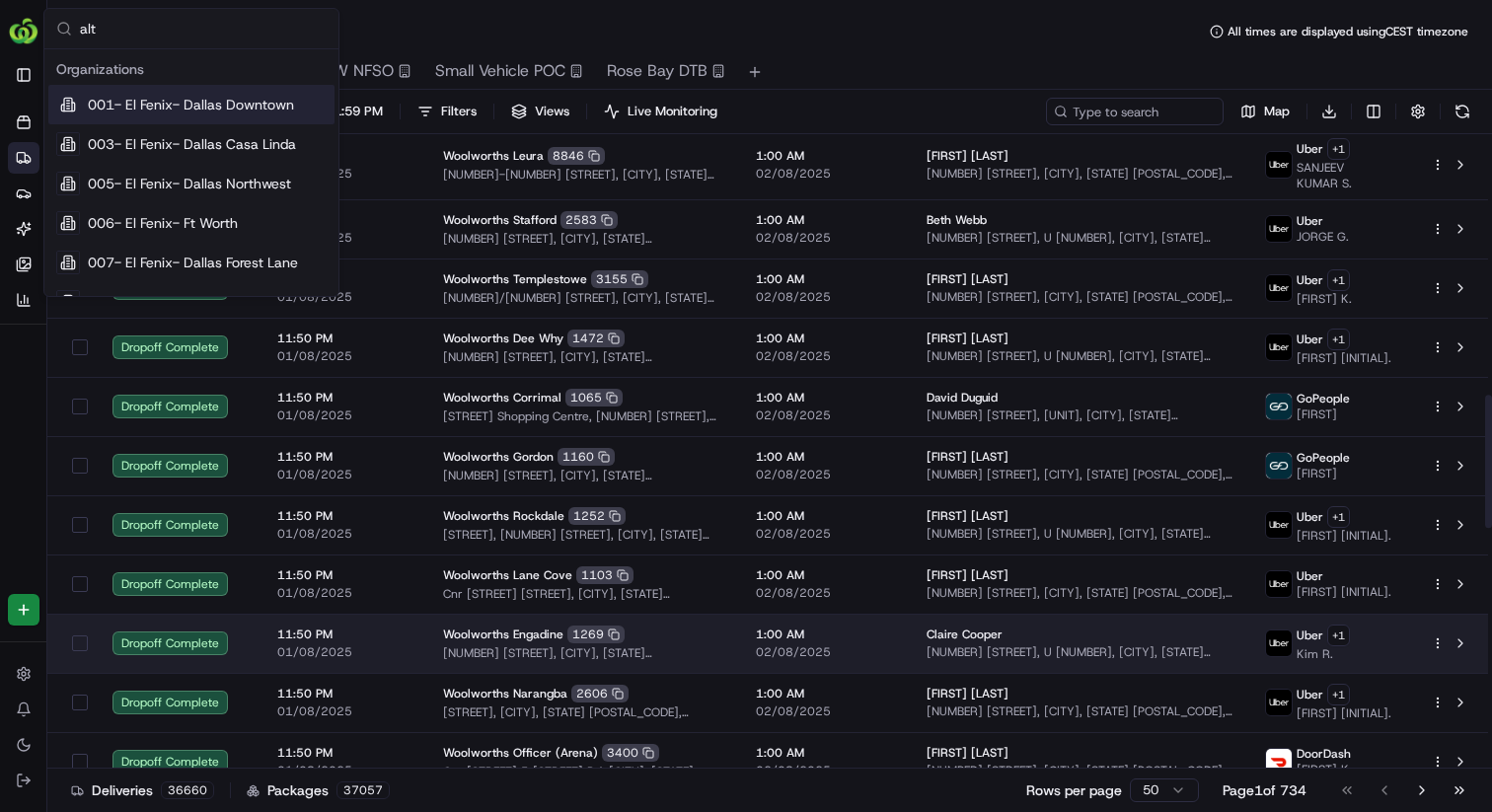 type on "alto" 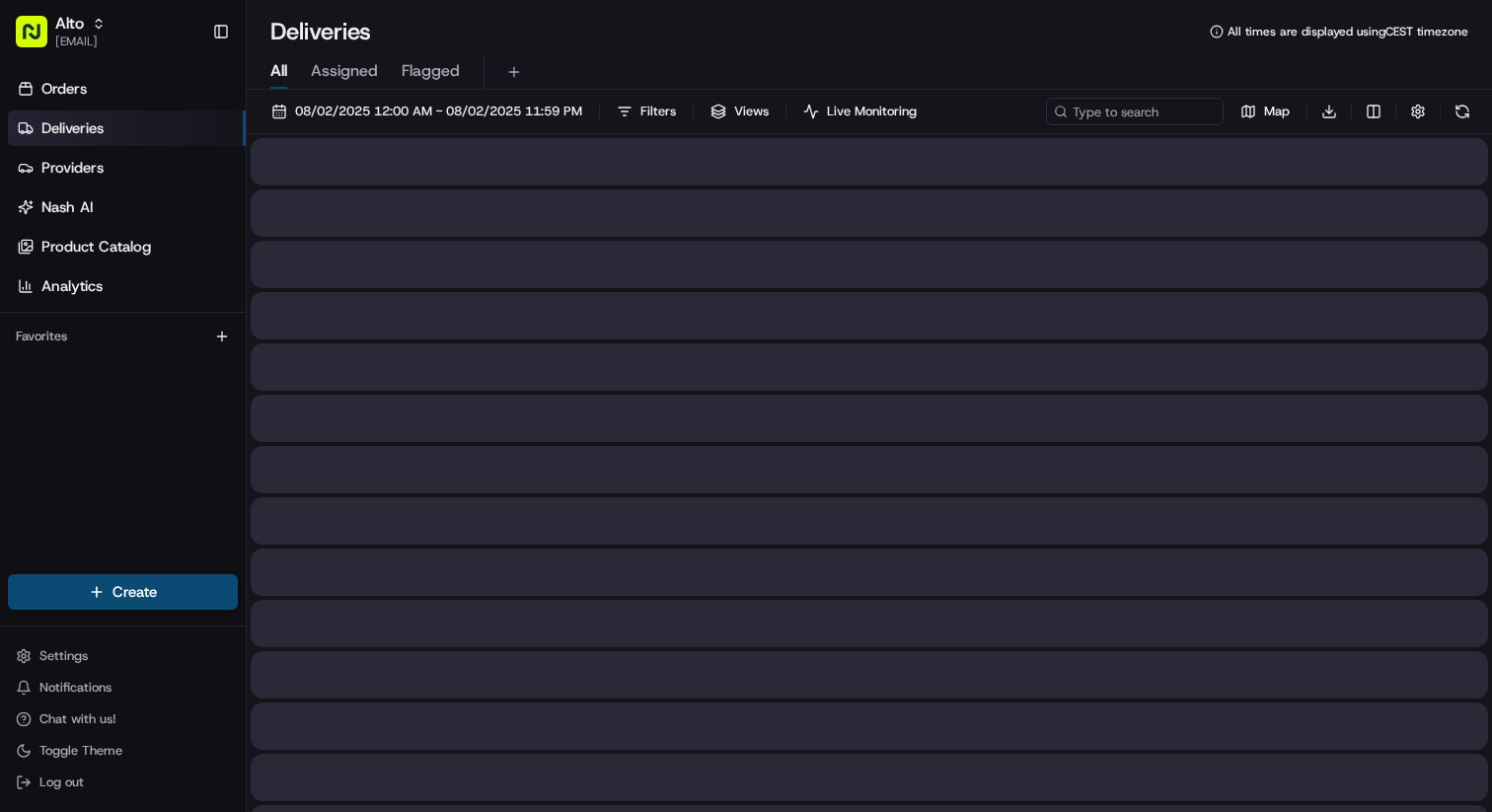 click on "Deliveries All times are displayed using  CEST   timezone" at bounding box center (869, 32) 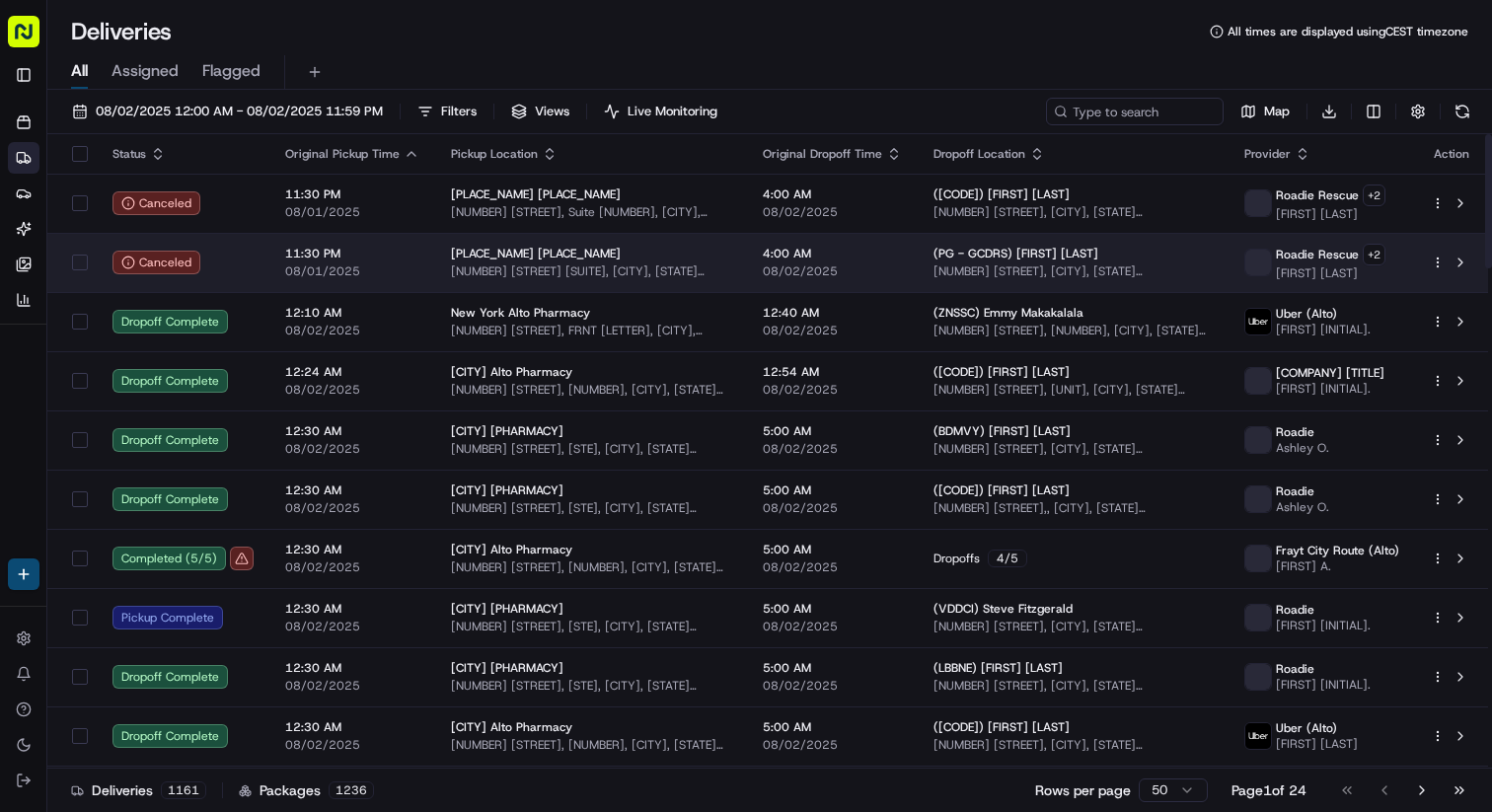 click on "[NUMBER] [STREET] [SUITE], [CITY], [STATE] [POSTAL_CODE], [COUNTRY]" at bounding box center [591, 271] 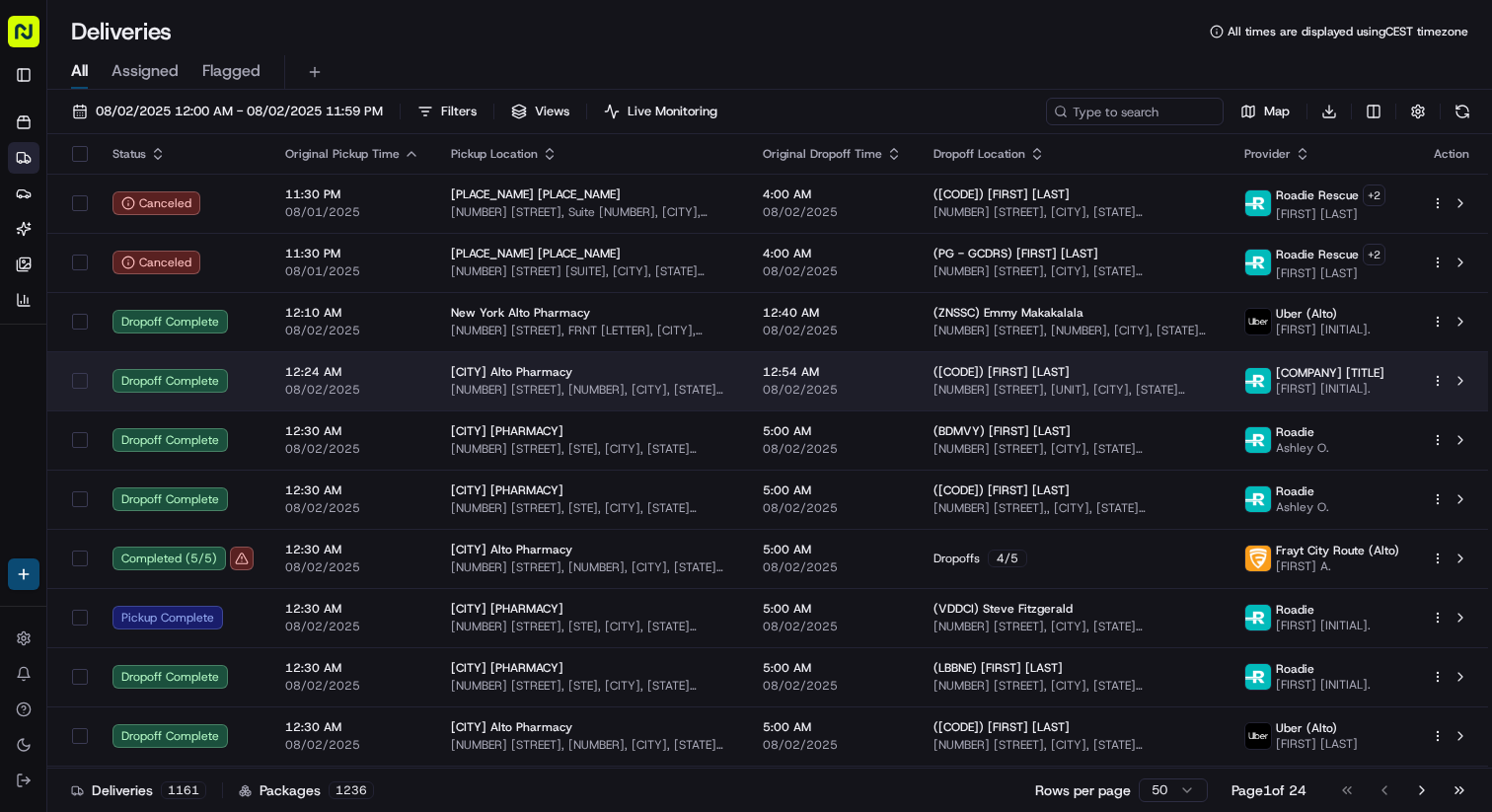 click on "[CITY] Alto Pharmacy" at bounding box center [591, 372] 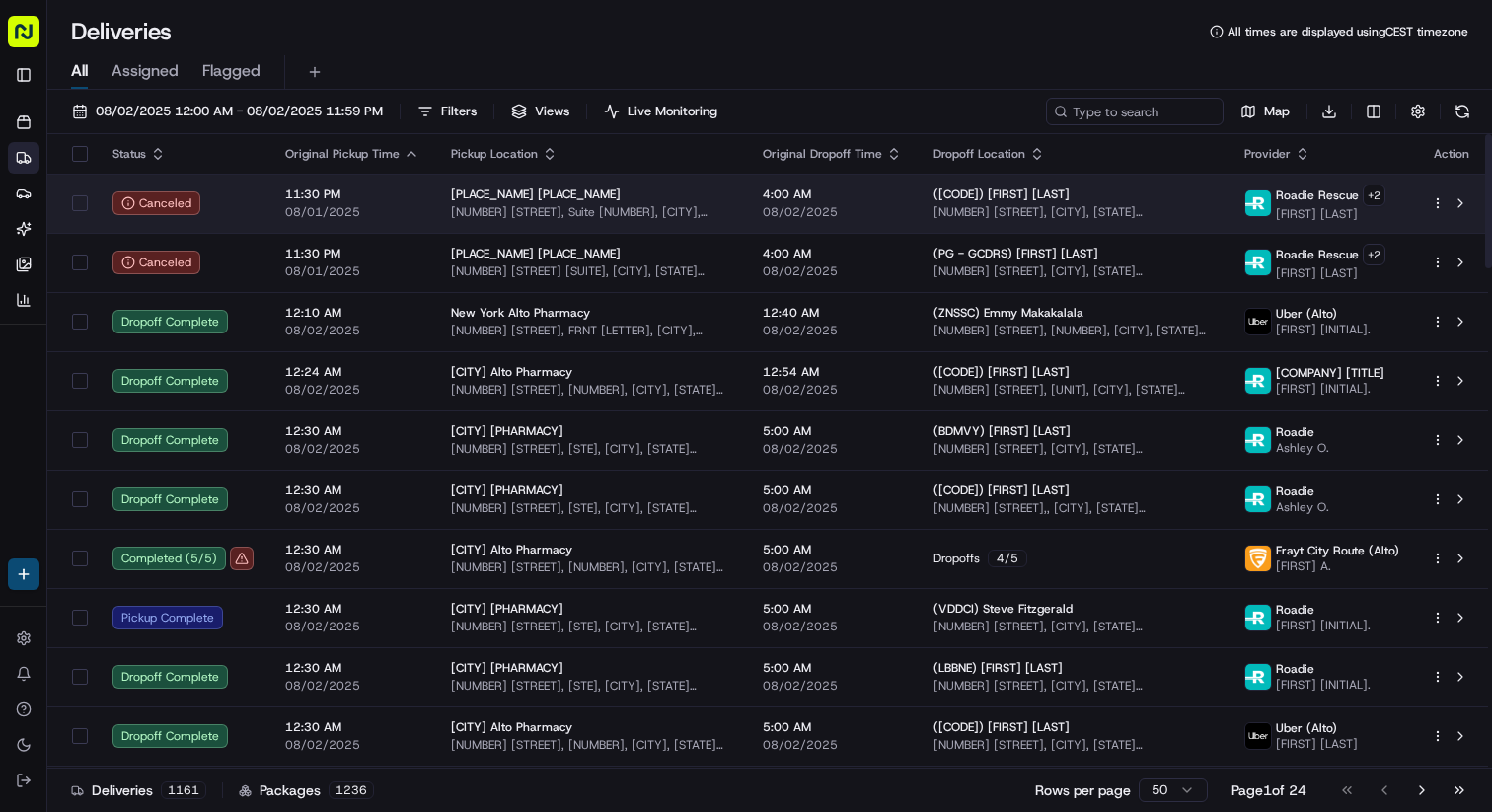 click on "[NUMBER] [STREET], Suite [NUMBER], [CITY], [STATE] [POSTAL_CODE], [COUNTRY]" at bounding box center (591, 212) 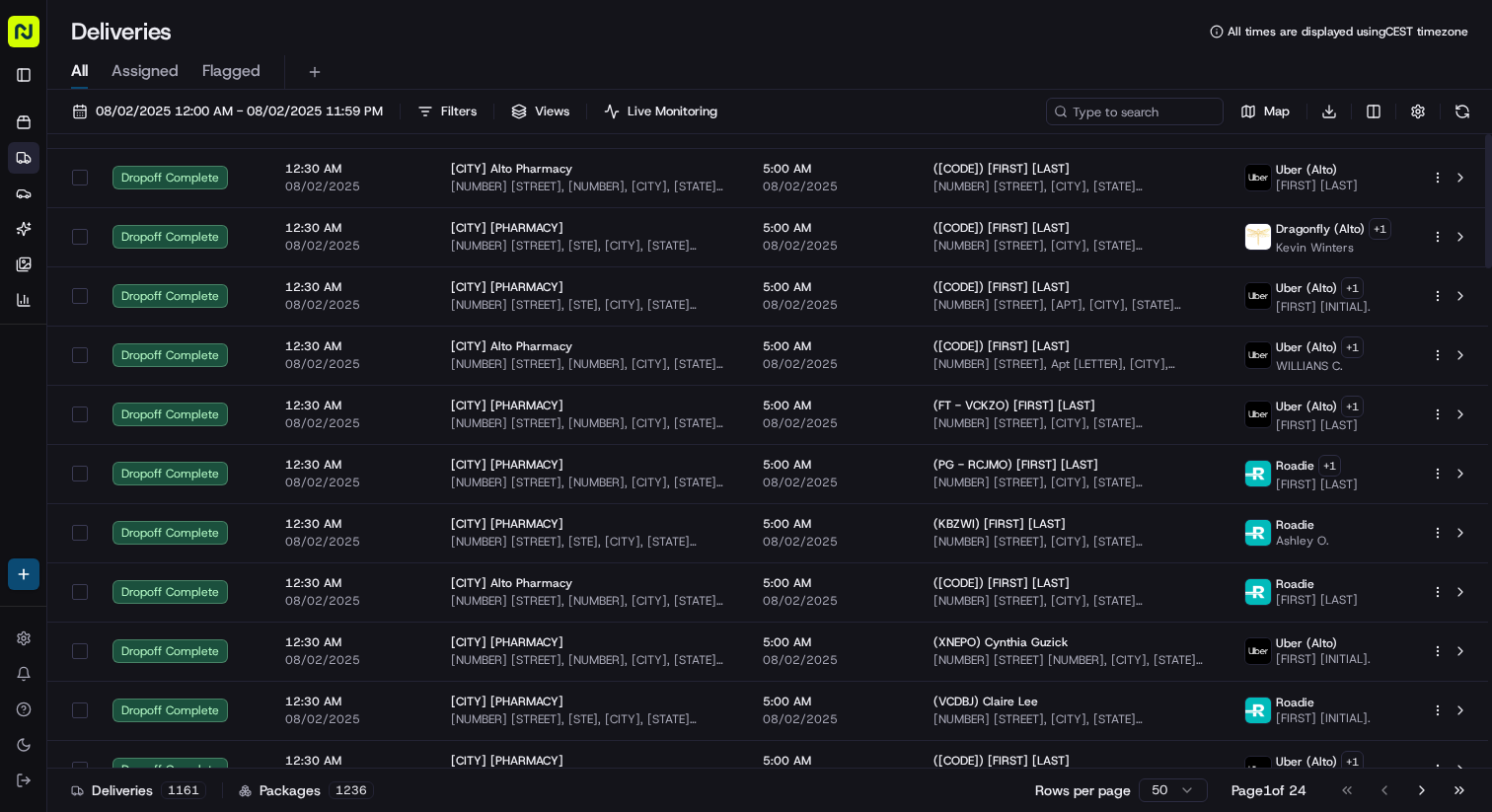 scroll, scrollTop: 629, scrollLeft: 0, axis: vertical 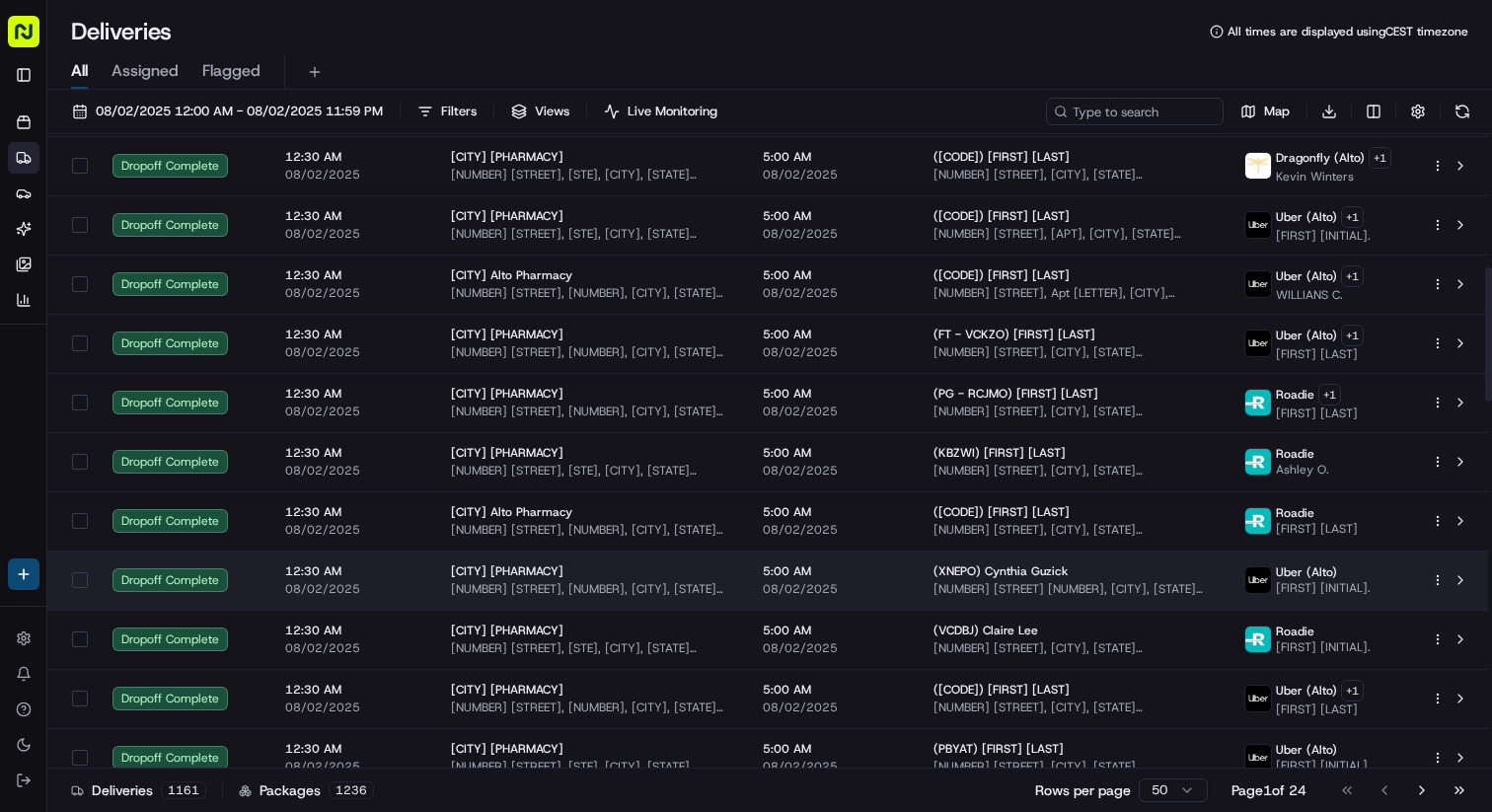 click on "[CITY] [PHARMACY]" at bounding box center (591, 571) 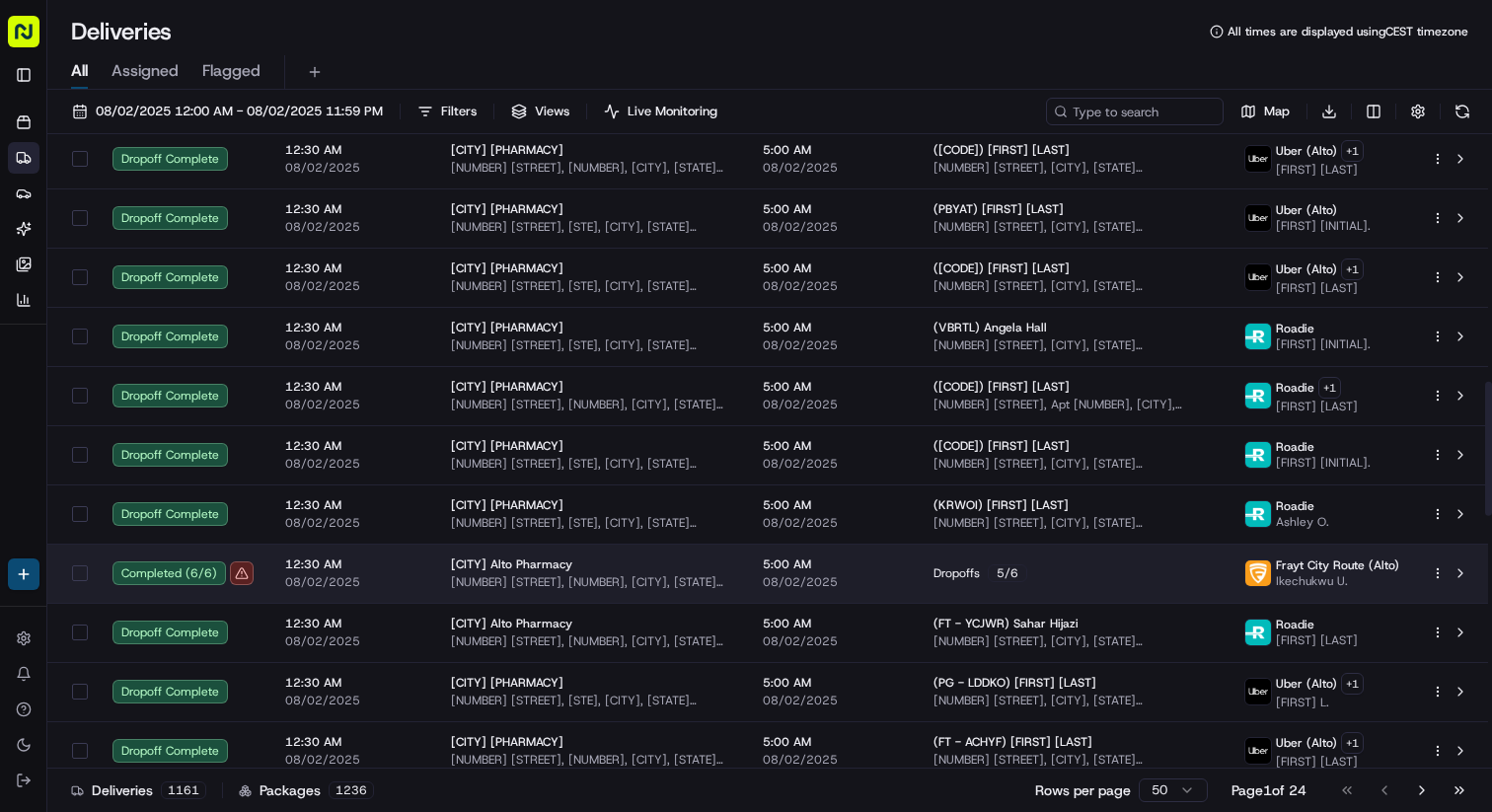 click on "[CITY] Alto Pharmacy" at bounding box center (591, 564) 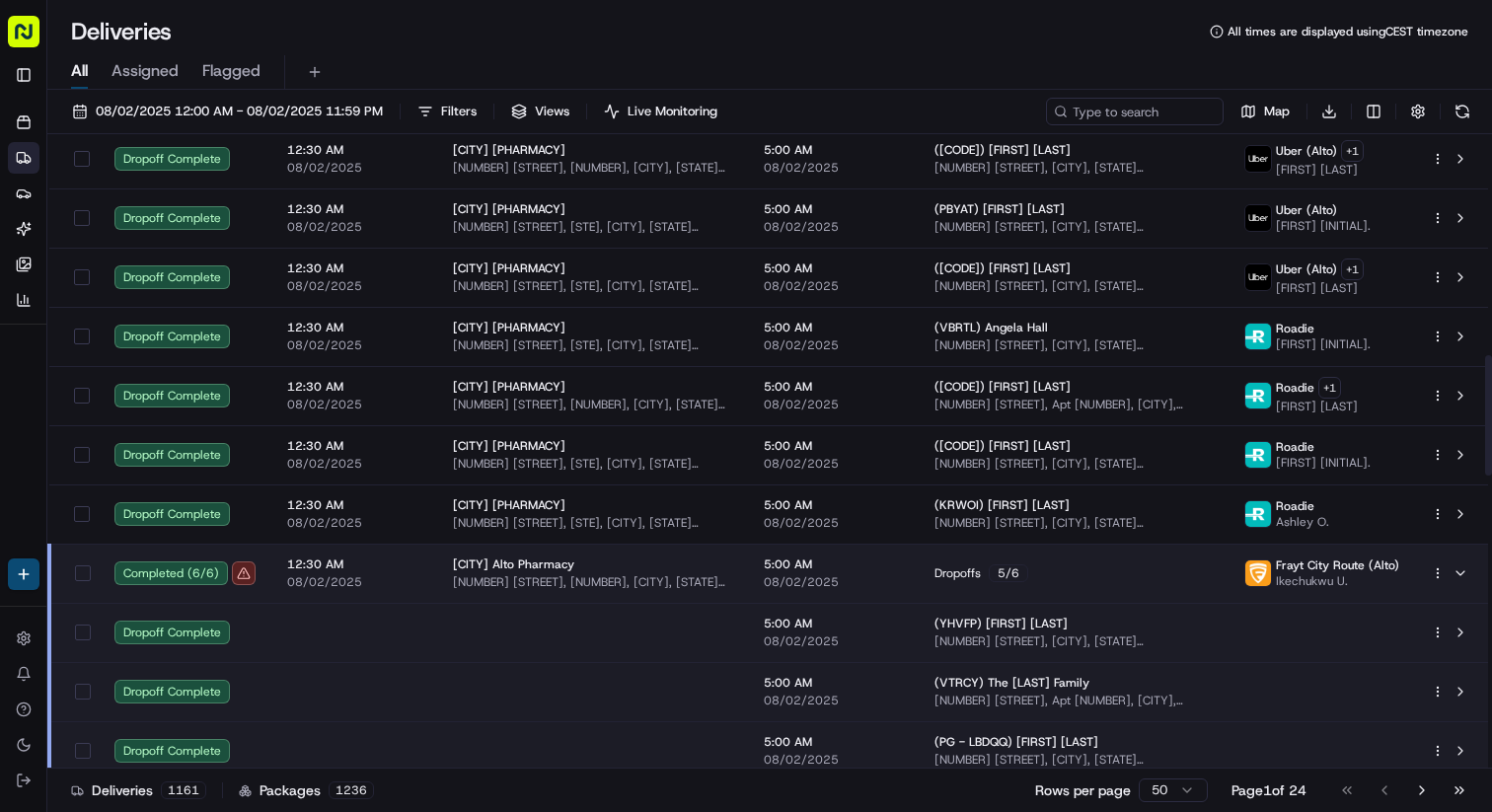 click at bounding box center (592, 632) 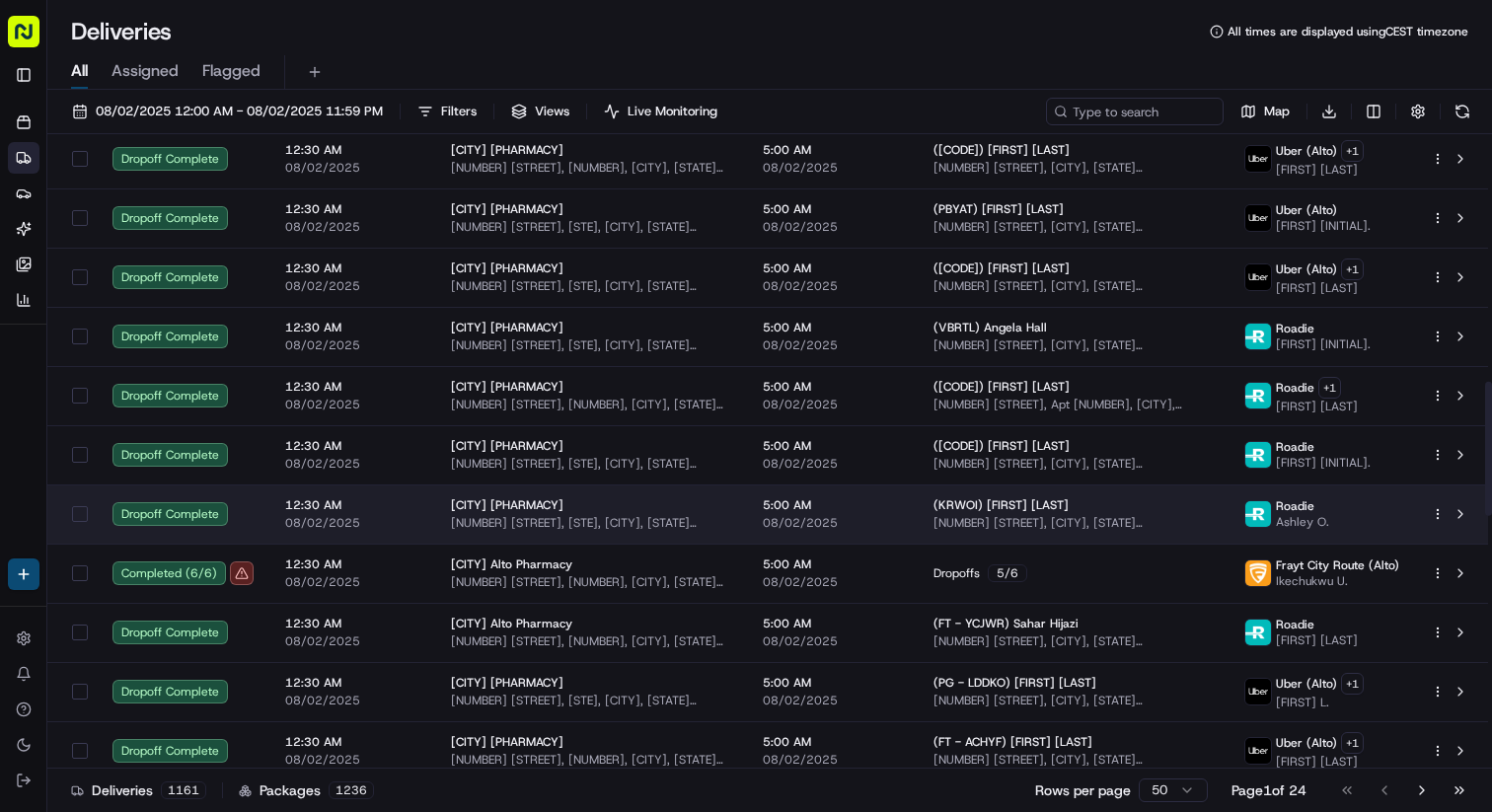 click on "[NUMBER] [STREET], [STE], [CITY], [STATE] [POSTAL_CODE], [COUNTRY]" at bounding box center (591, 523) 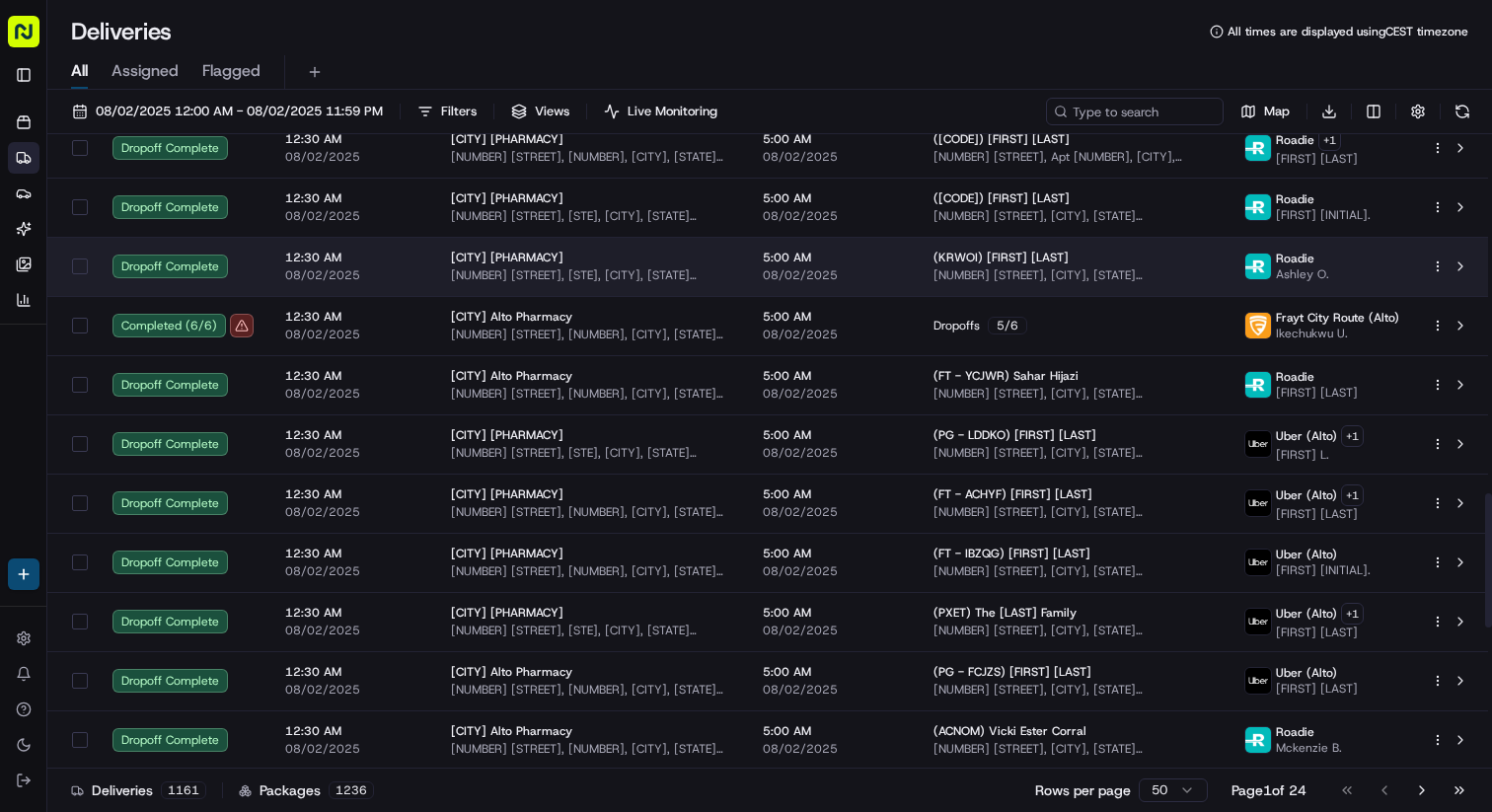 scroll, scrollTop: 1734, scrollLeft: 0, axis: vertical 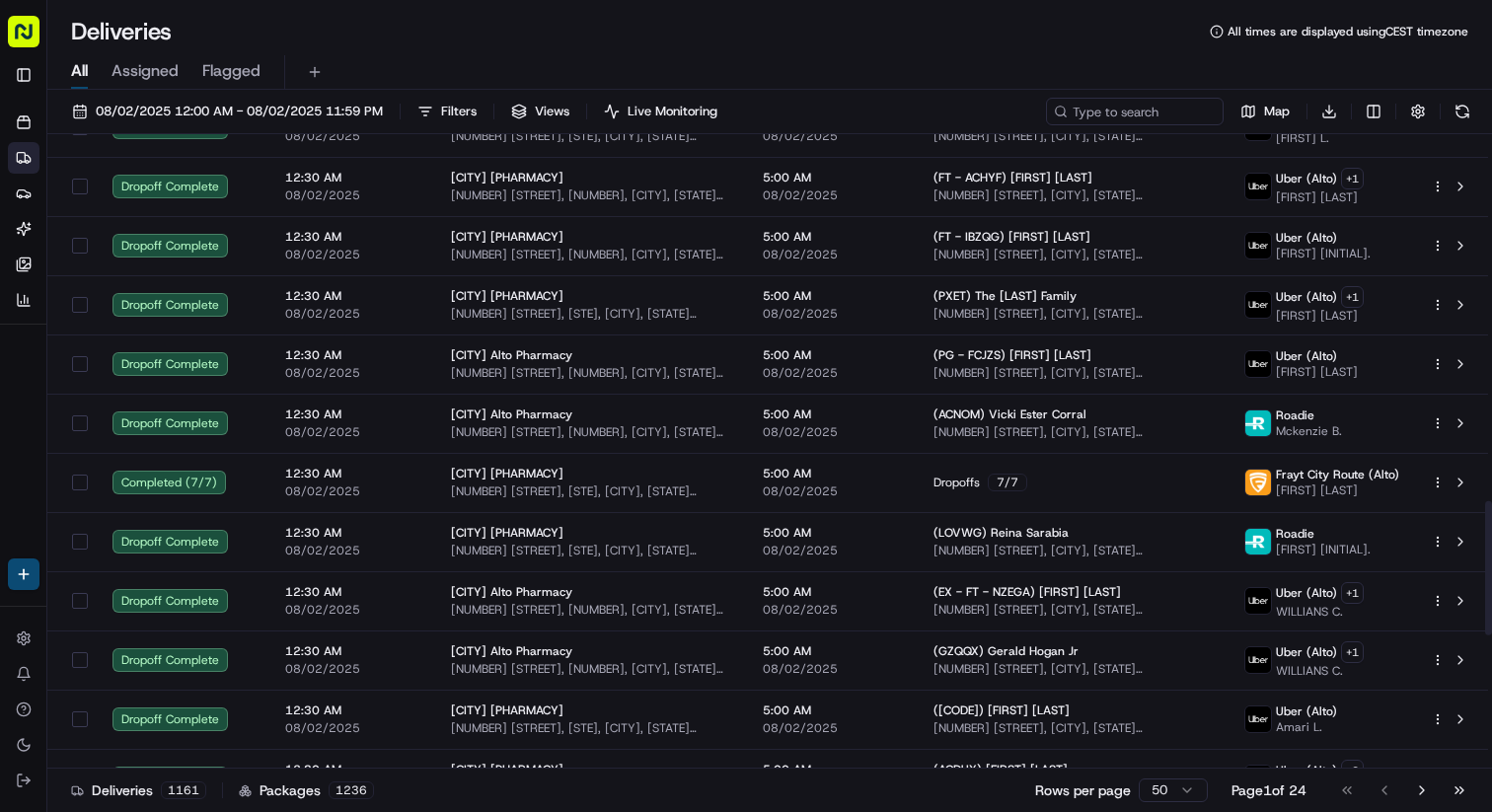 click on "[CITY] Alto Pharmacy [NUMBER] [STREET], Ste [NUMBER], [CITY], [STATE] [POSTAL_CODE], [COUNTRY]" at bounding box center (591, 542) 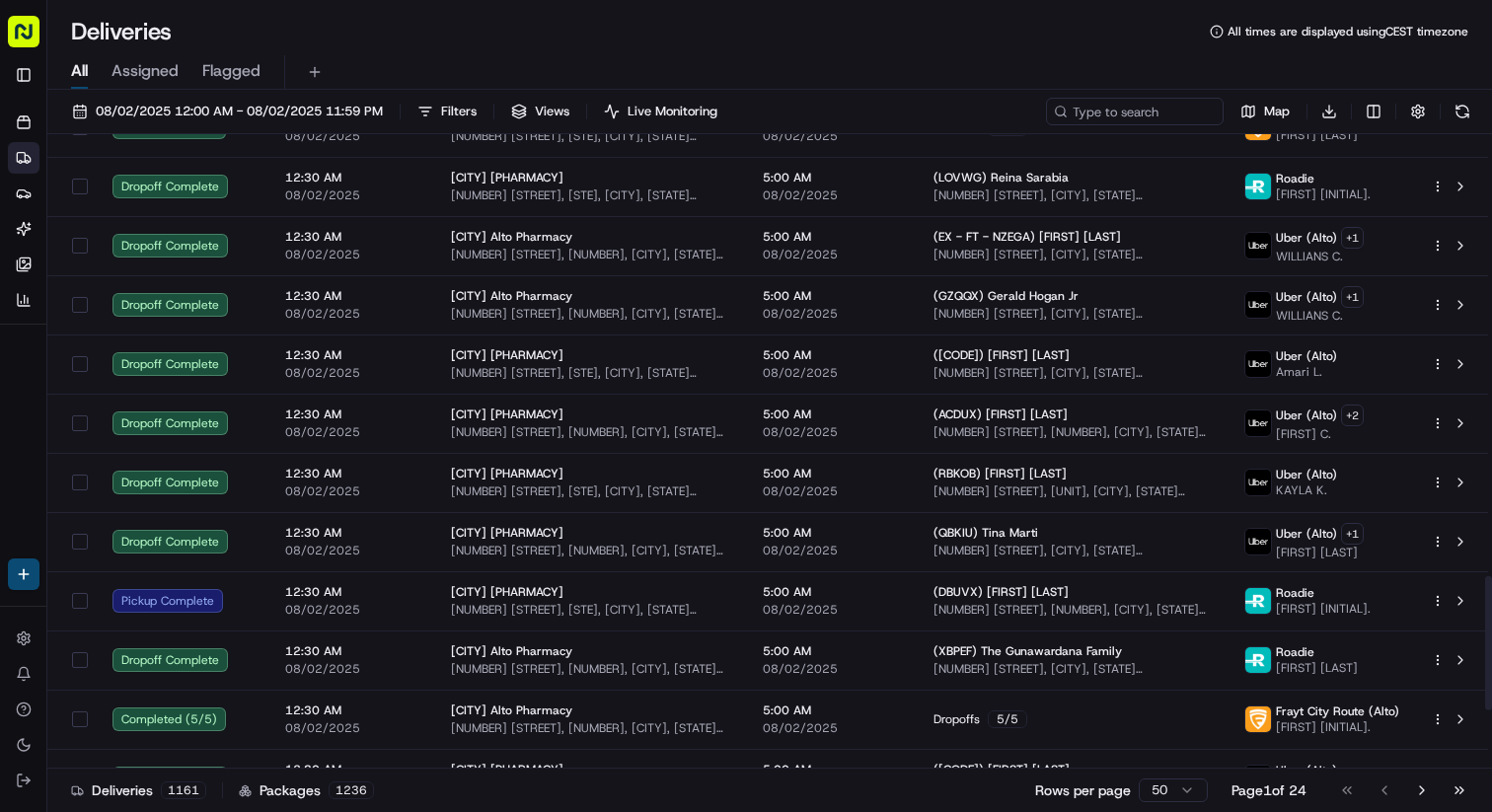 click on "[CITY] [PHARMACY] [NUMBER] [STREET], [SUITE], [CITY], [STATE] [POSTAL_CODE], [COUNTRY]" at bounding box center [591, 542] 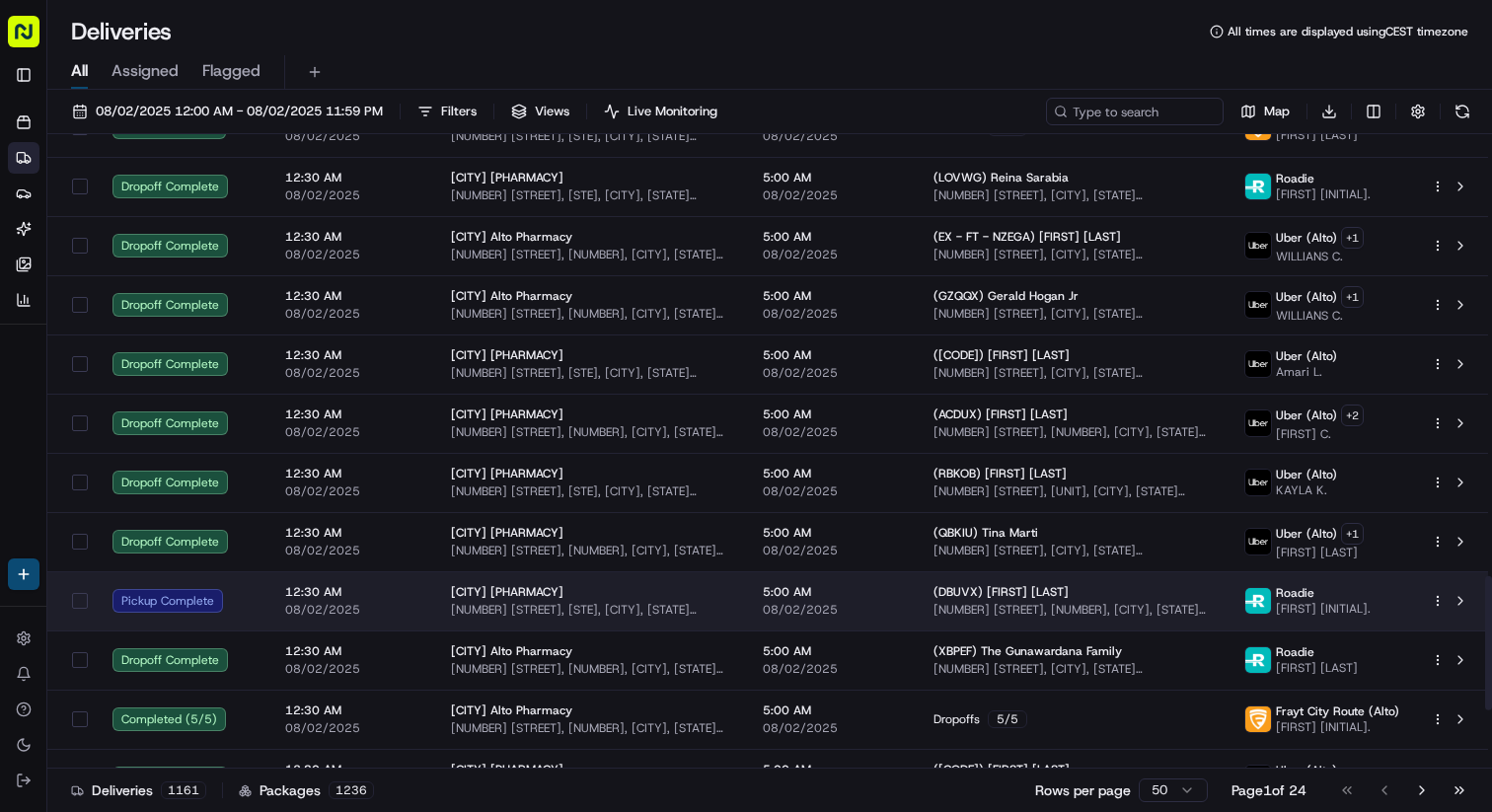 click on "[NUMBER] [STREET], [STE], [CITY], [STATE] [POSTAL_CODE], [COUNTRY]" at bounding box center (591, 610) 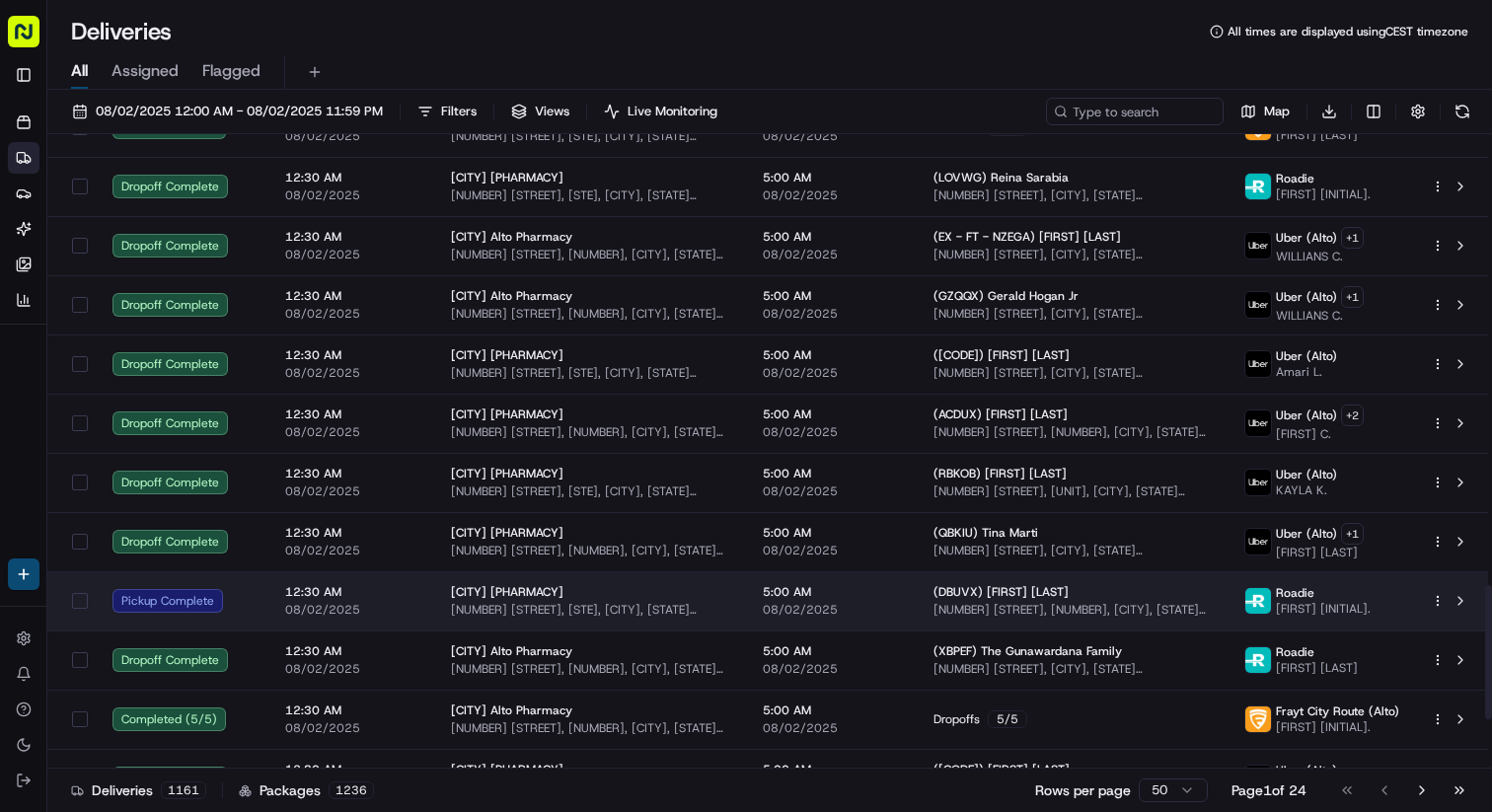 scroll, scrollTop: 2365, scrollLeft: 0, axis: vertical 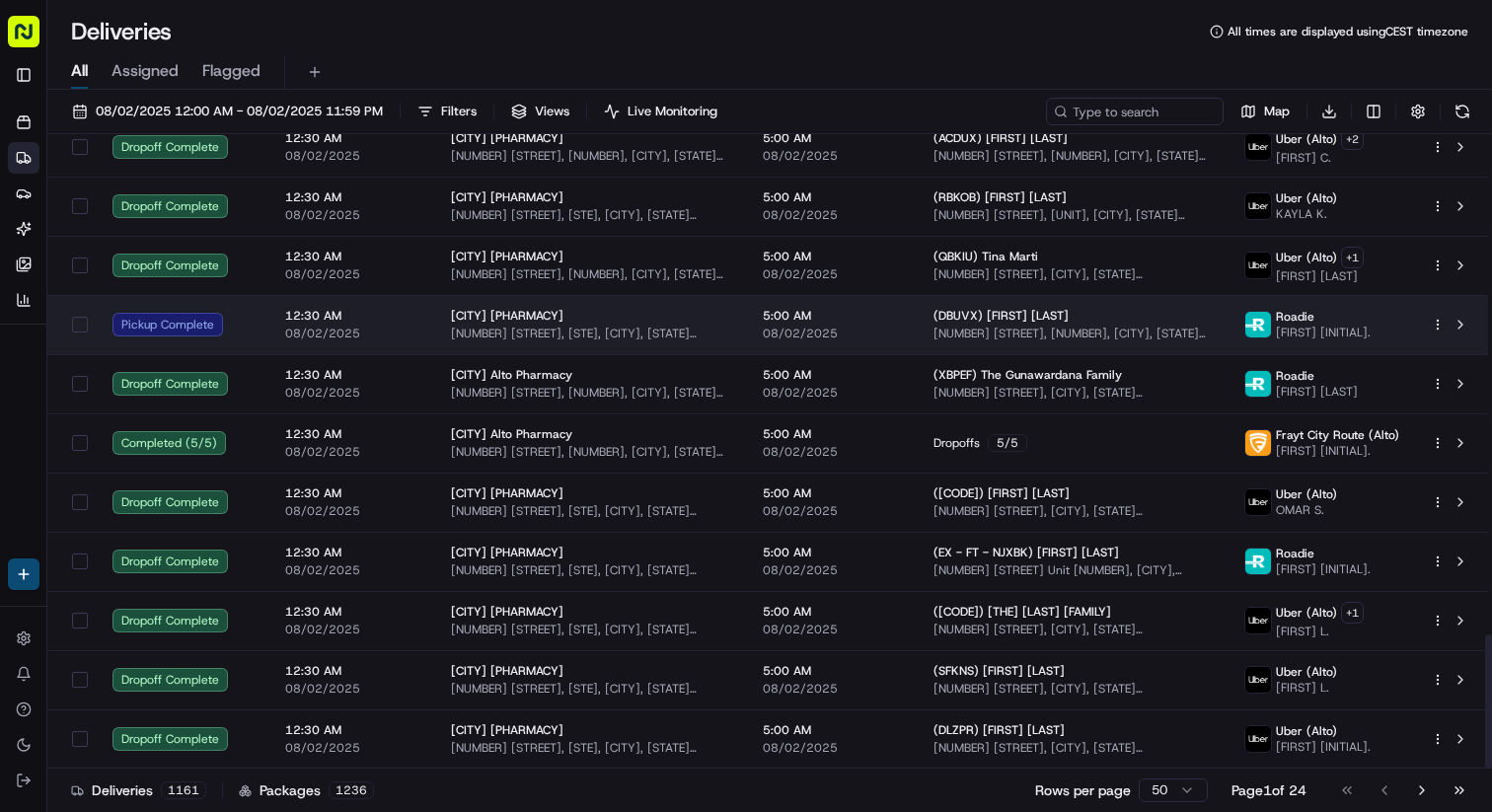 click on "[CITY] Alto Pharmacy [NUMBER] [STREET], Ste [NUMBER], [CITY], [STATE] [POSTAL_CODE], [COUNTRY]" at bounding box center (591, 621) 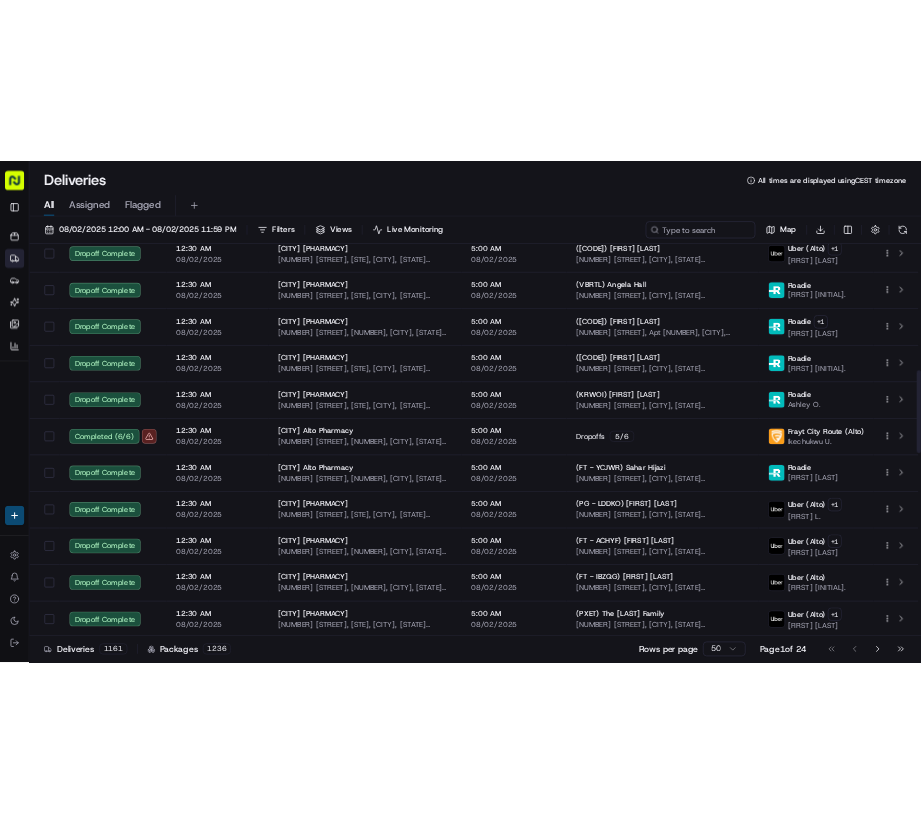 scroll, scrollTop: 401, scrollLeft: 0, axis: vertical 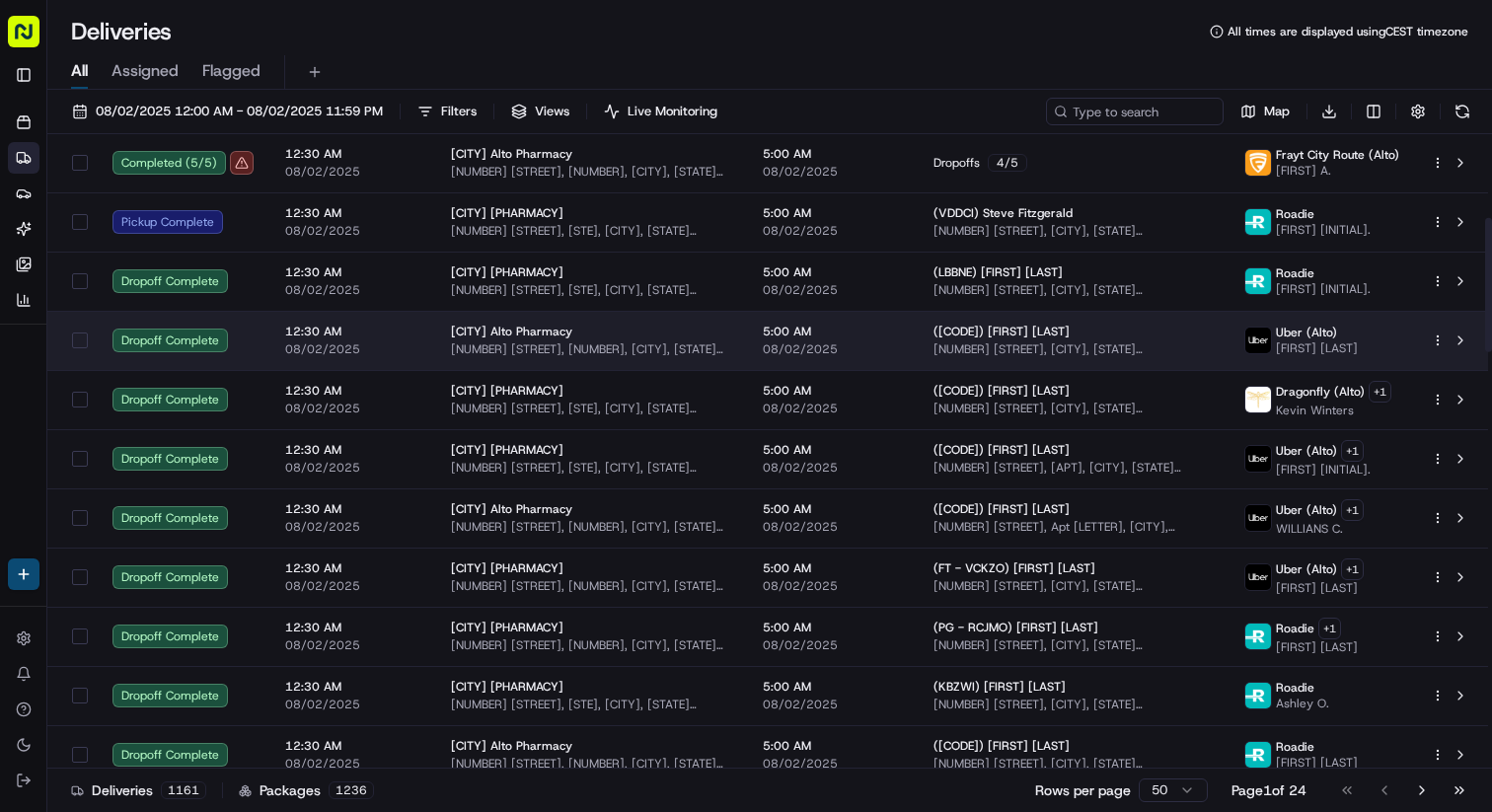 click on "[PLACE_NAME] [PLACE_NAME] [NUMBER] [STREET], [NUMBER], [CITY], [STATE] [POSTAL_CODE], [COUNTRY]" at bounding box center (591, 340) 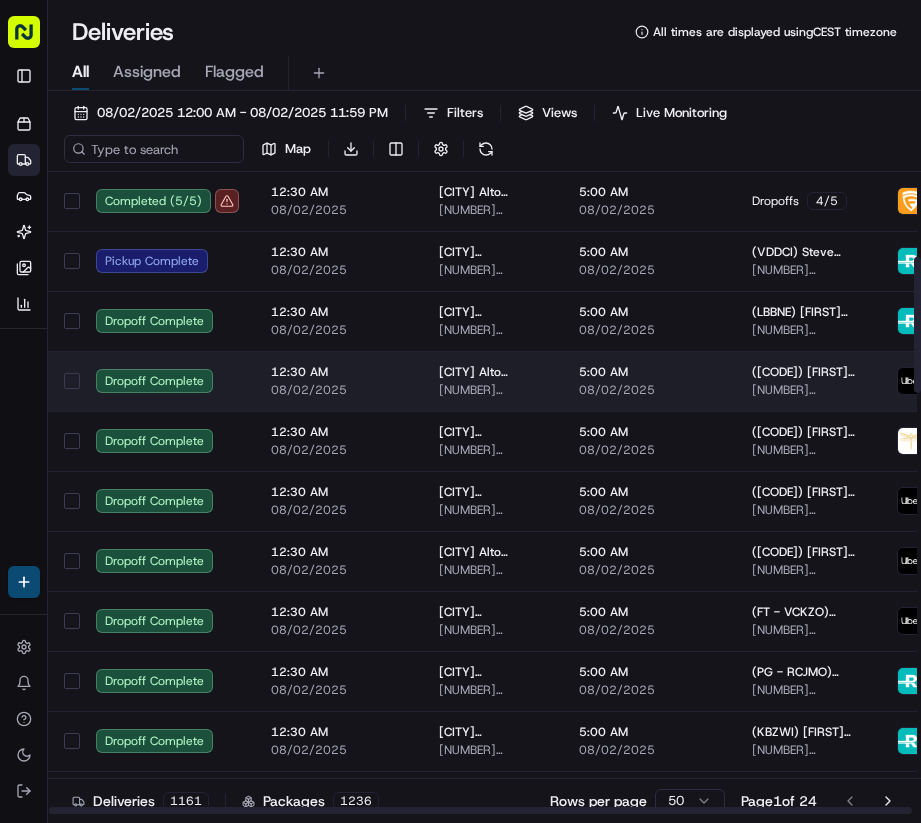 click on "[PLACE_NAME] [PLACE_NAME] [NUMBER] [STREET], [NUMBER], [CITY], [STATE] [POSTAL_CODE], [COUNTRY]" at bounding box center [493, 381] 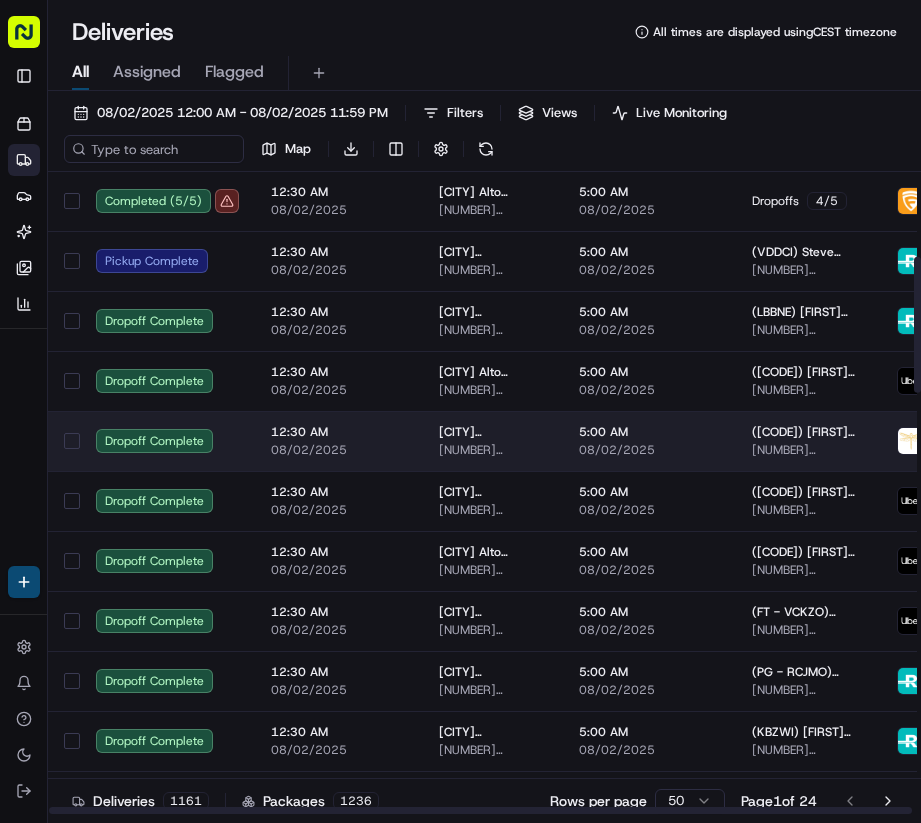 click on "[NUMBER] [STREET], [STE], [CITY], [STATE] [POSTAL_CODE], [COUNTRY]" at bounding box center (493, 450) 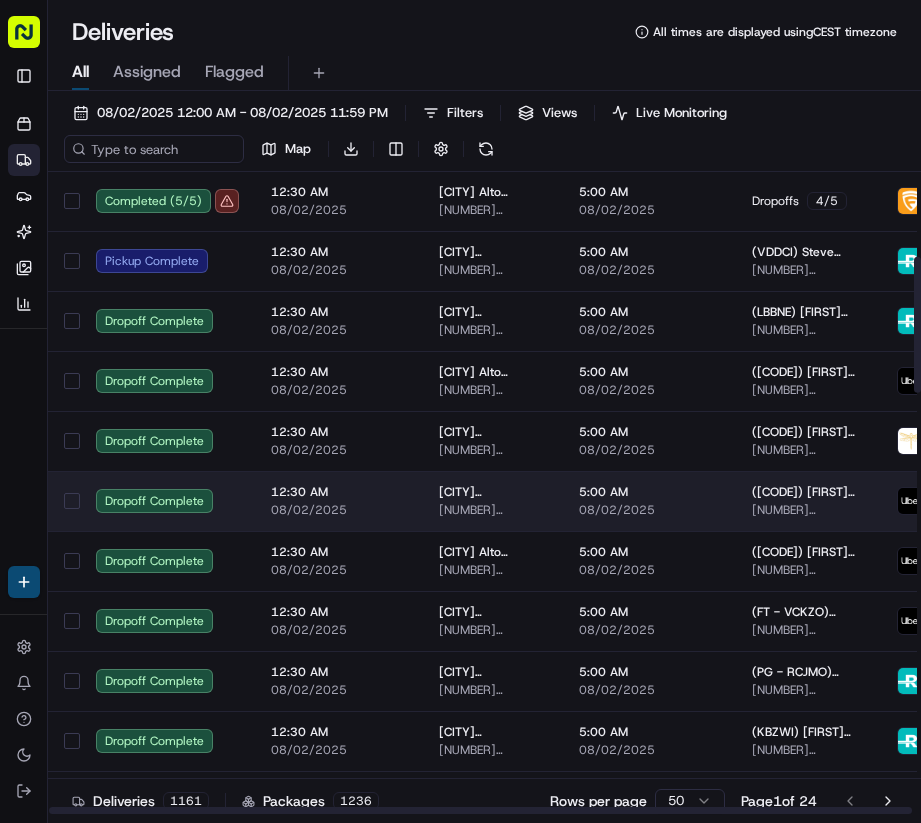 click on "12:30 AM" at bounding box center [339, 492] 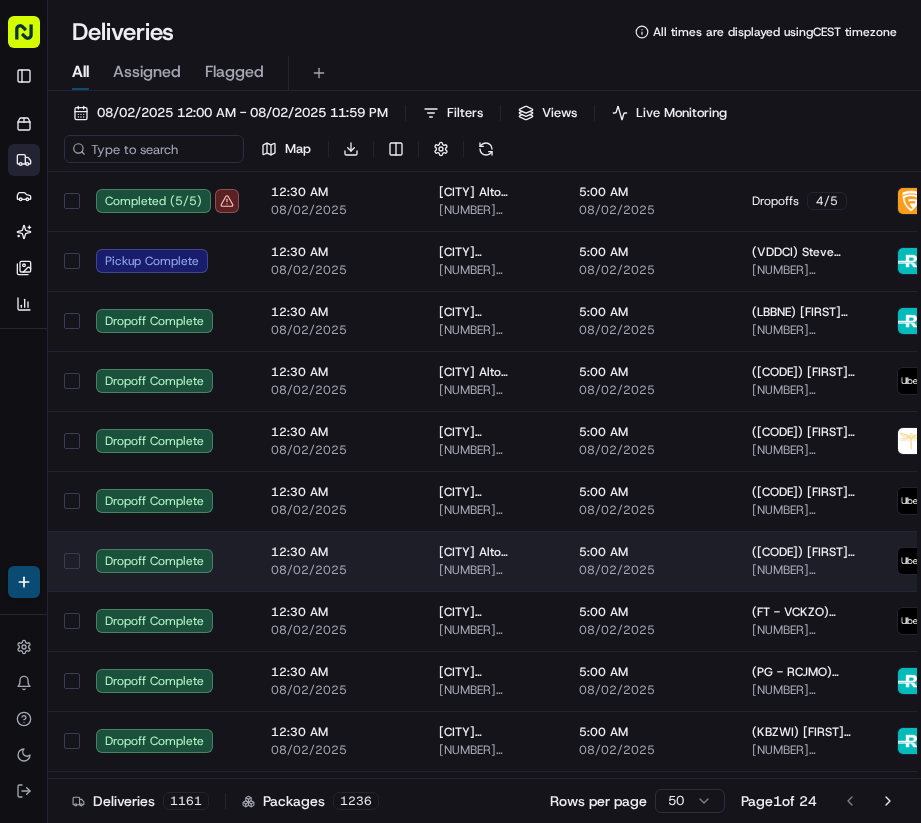 click on "Dropoff Complete" at bounding box center [167, 561] 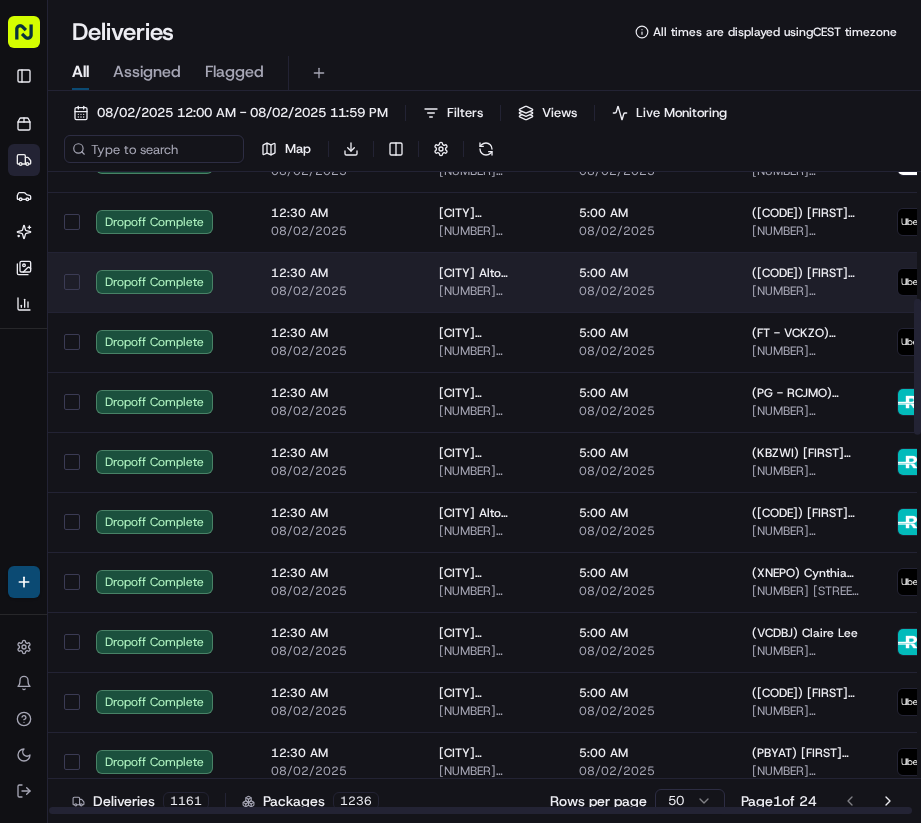 scroll, scrollTop: 828, scrollLeft: 0, axis: vertical 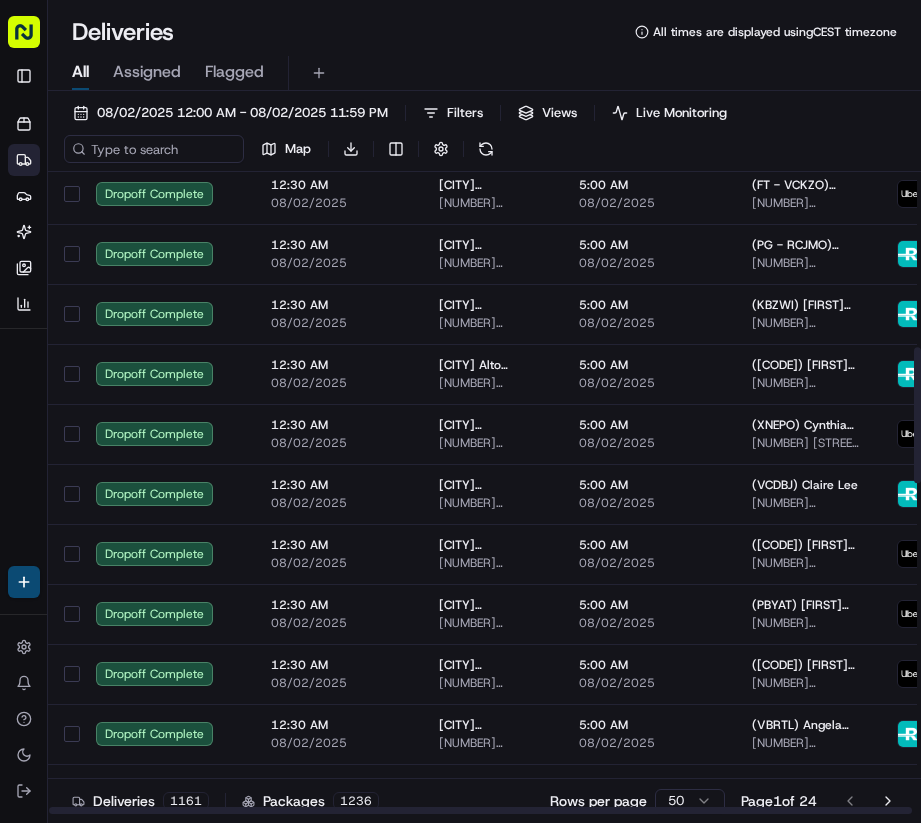 click on "Deliveries All times are displayed using  CEST   timezone" at bounding box center (484, 32) 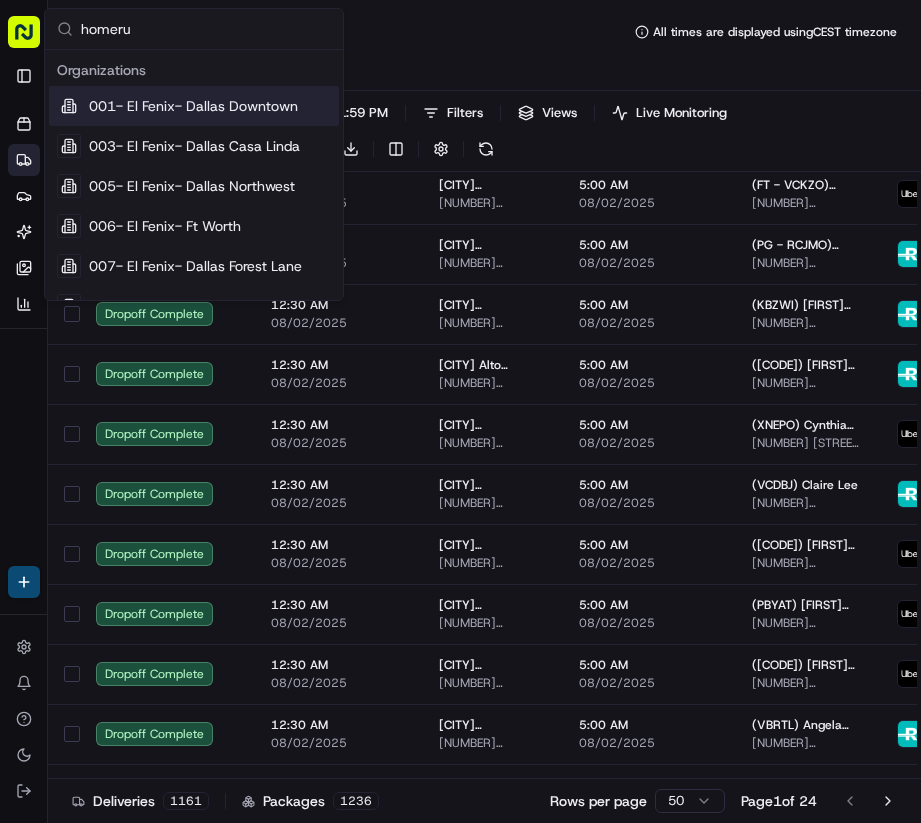 type on "homerun" 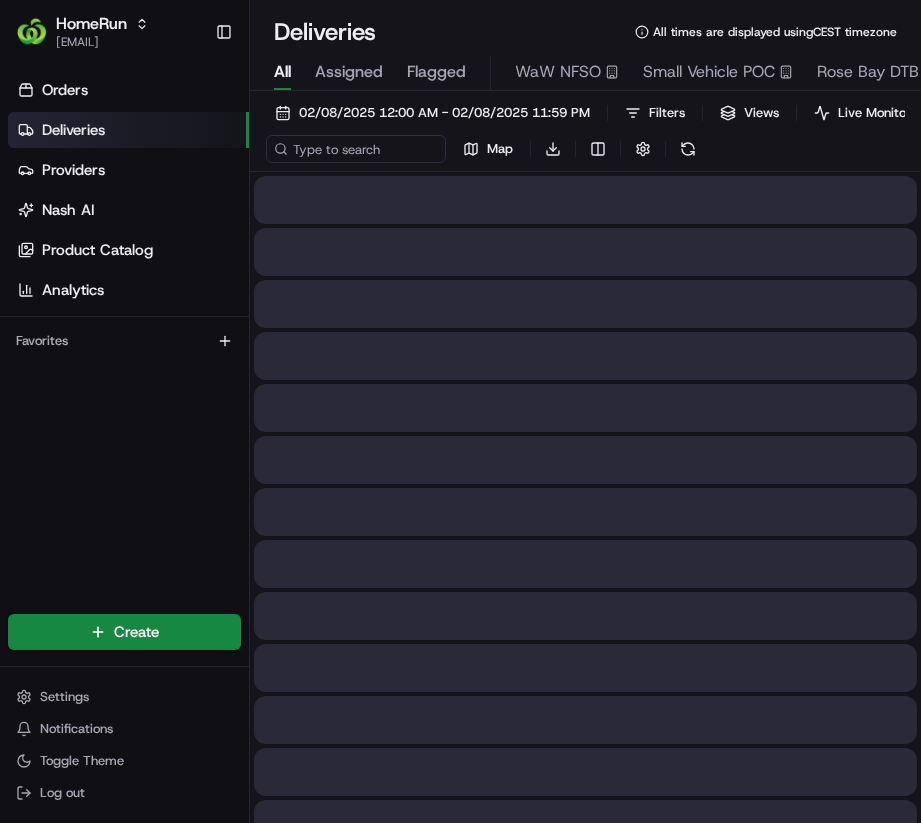 click on "Deliveries All times are displayed using  CEST   timezone" at bounding box center [585, 32] 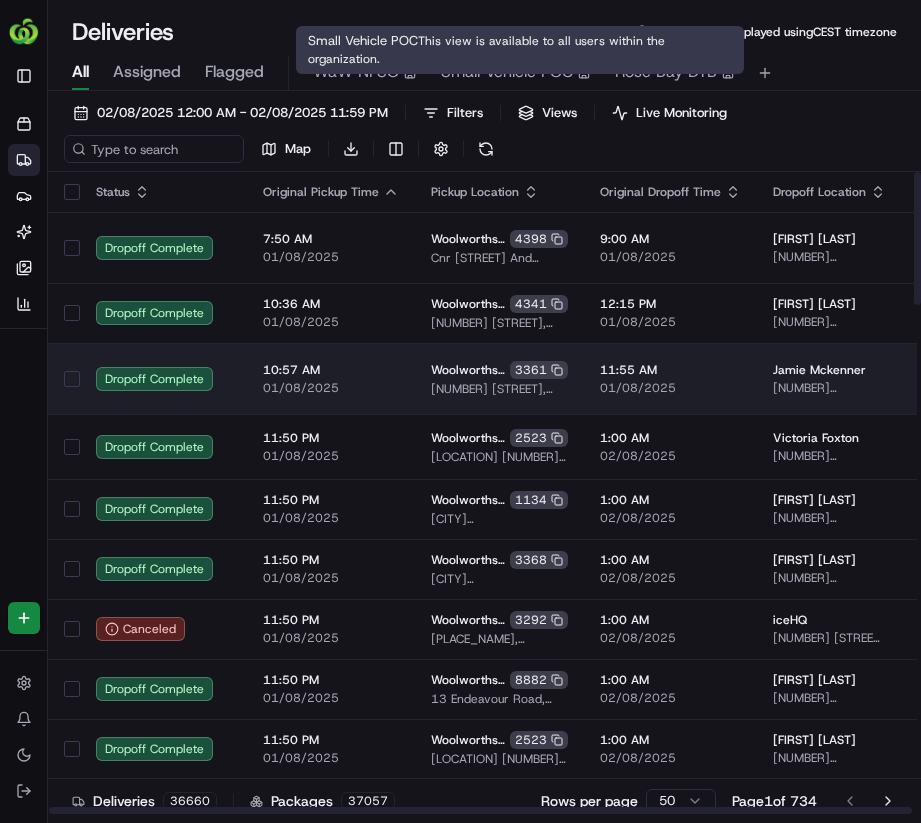 click on "Woolworths Echuca West" at bounding box center (468, 370) 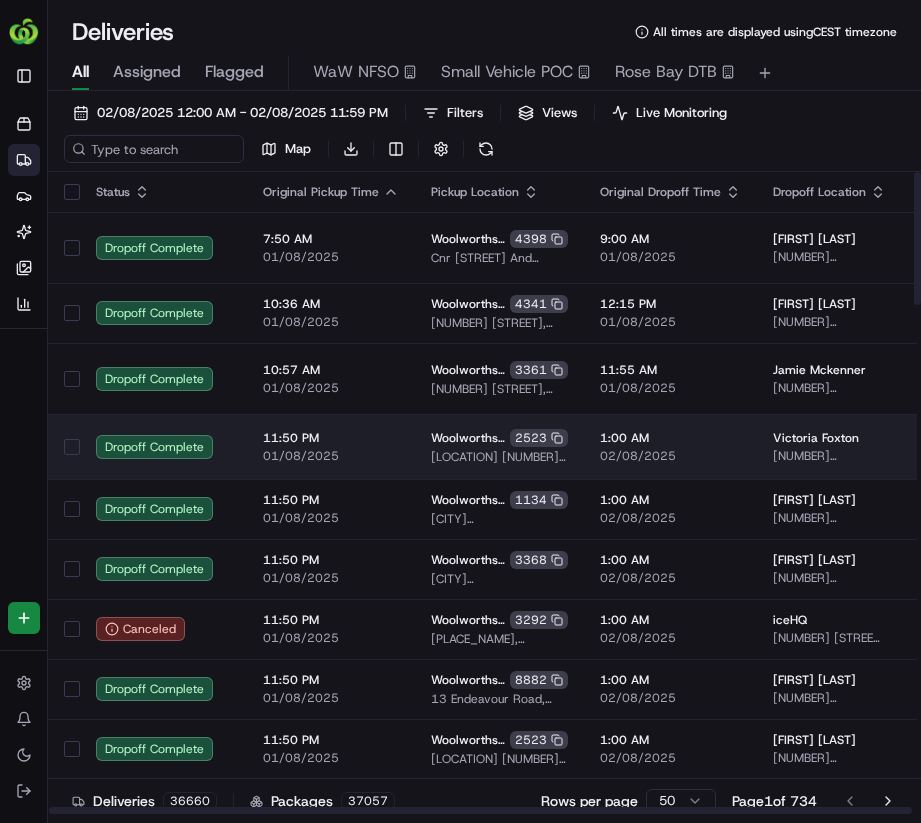 scroll, scrollTop: 432, scrollLeft: 0, axis: vertical 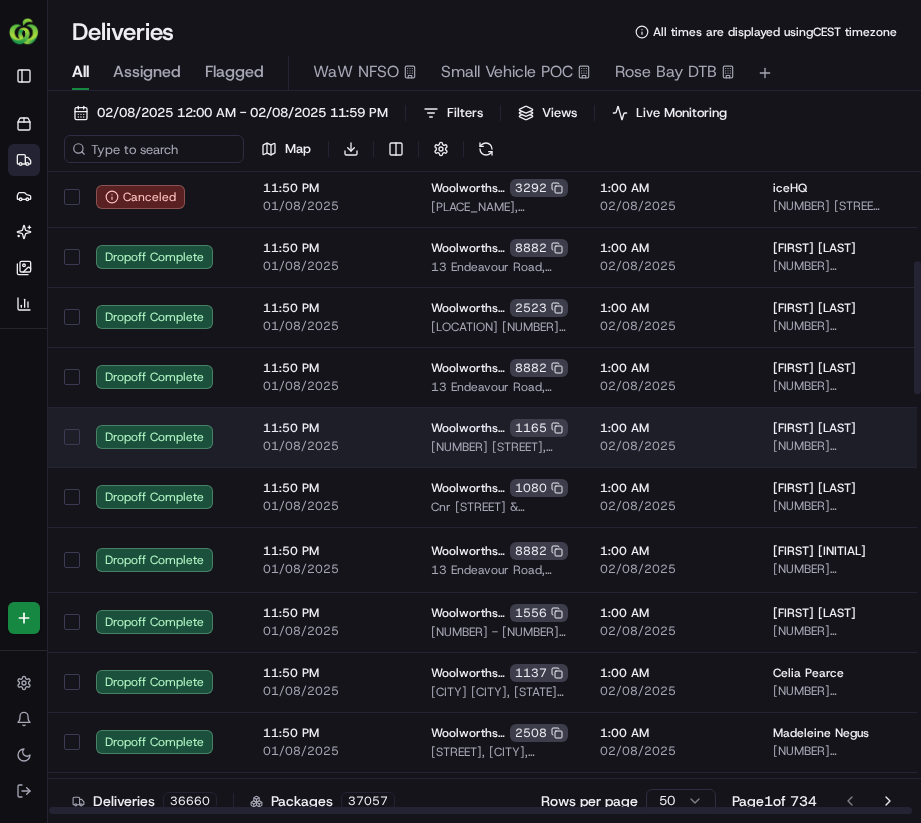 click on "02/08/2025" at bounding box center (670, 446) 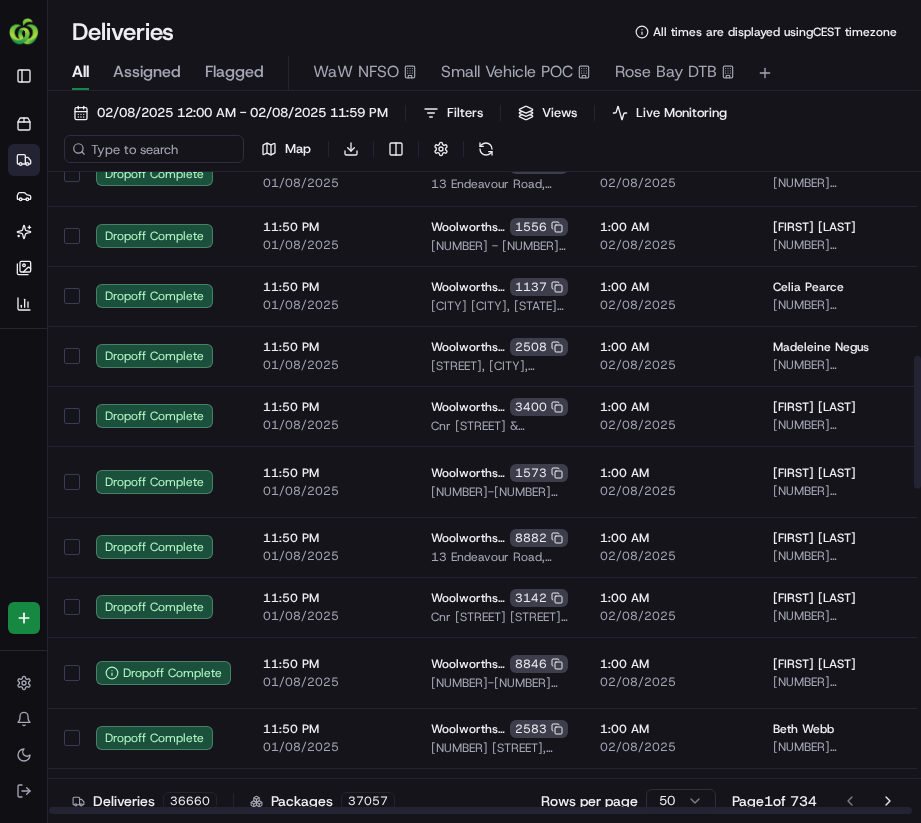 scroll, scrollTop: 890, scrollLeft: 0, axis: vertical 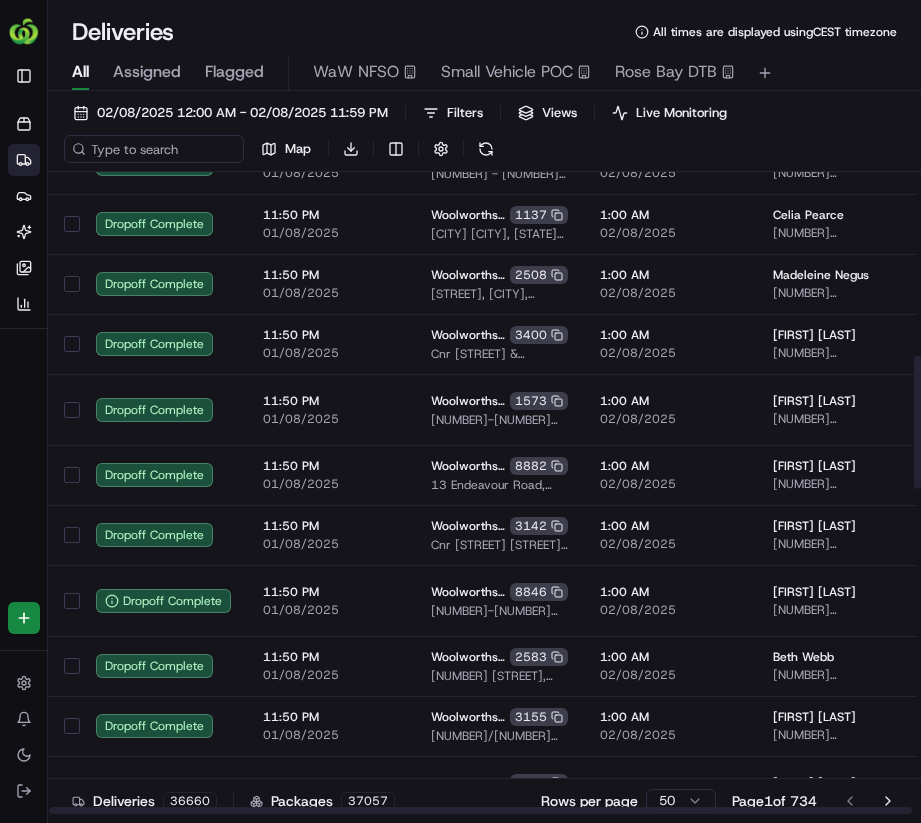 click on "1:00 AM" at bounding box center [670, 466] 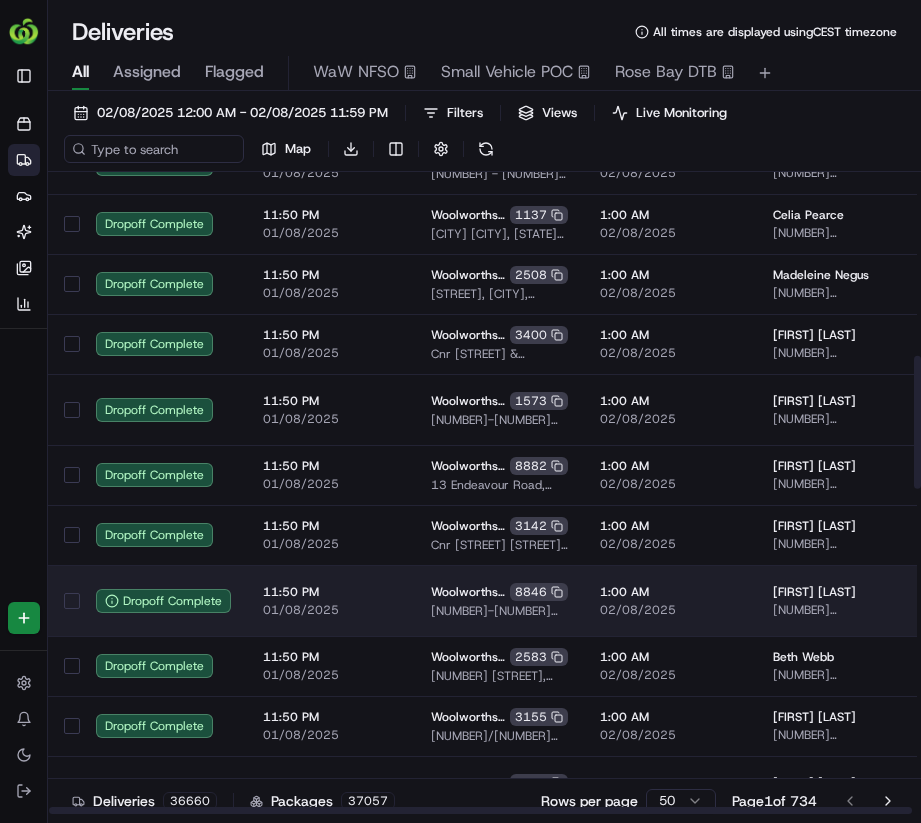 click on "1:00 AM 02/08/2025" at bounding box center [670, 600] 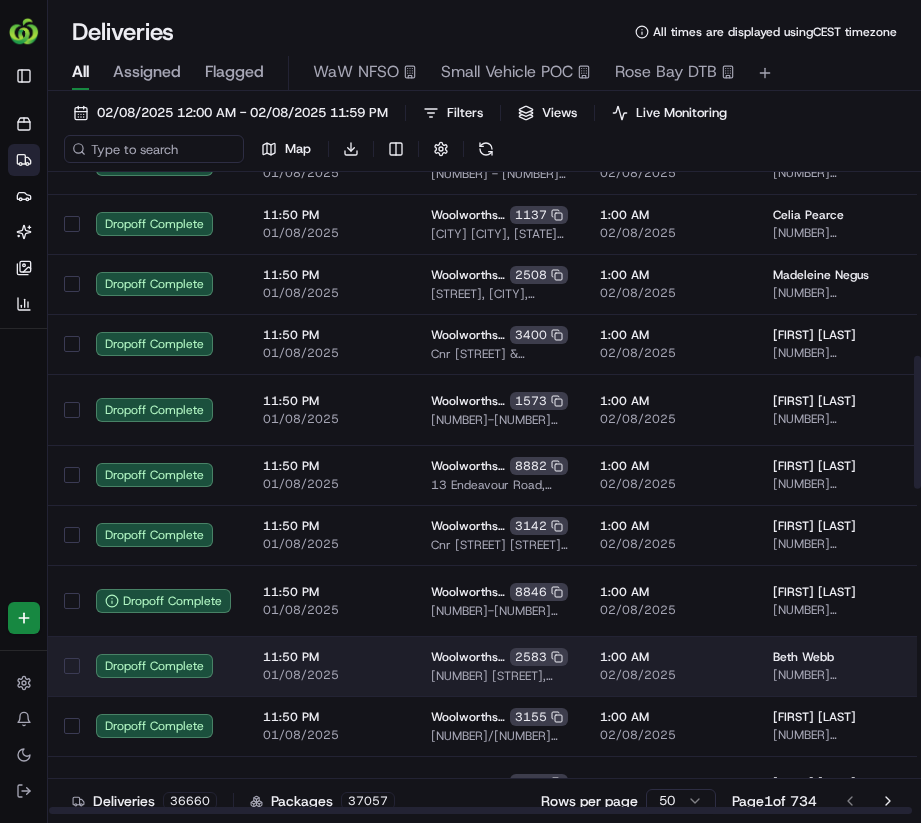 click on "02/08/2025" at bounding box center (670, 675) 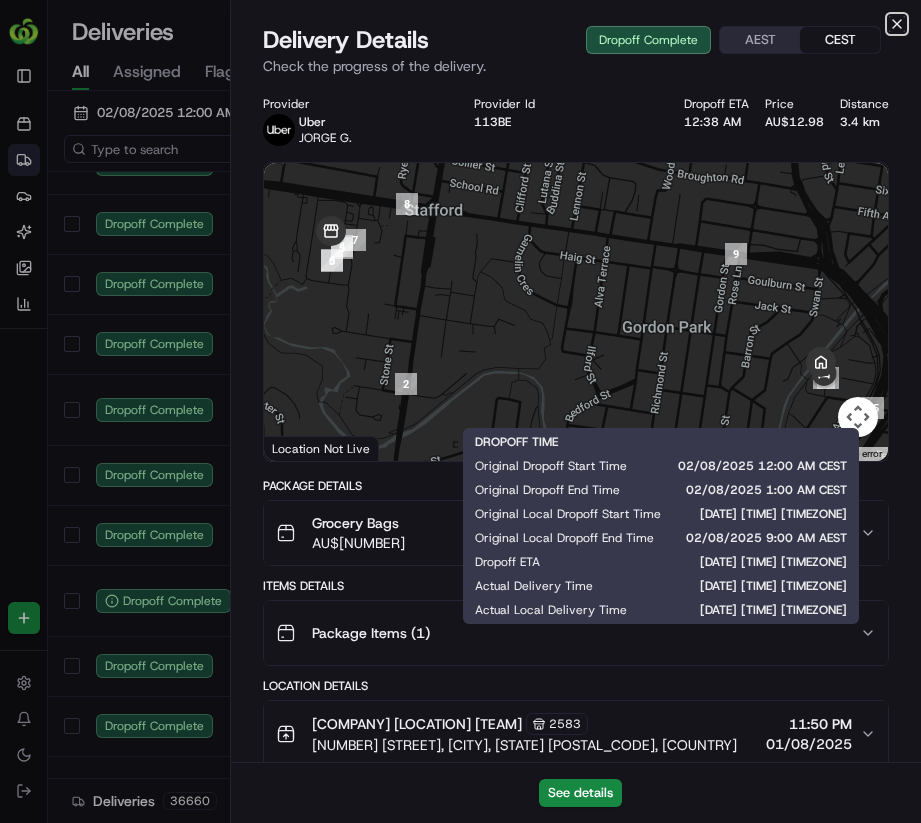click 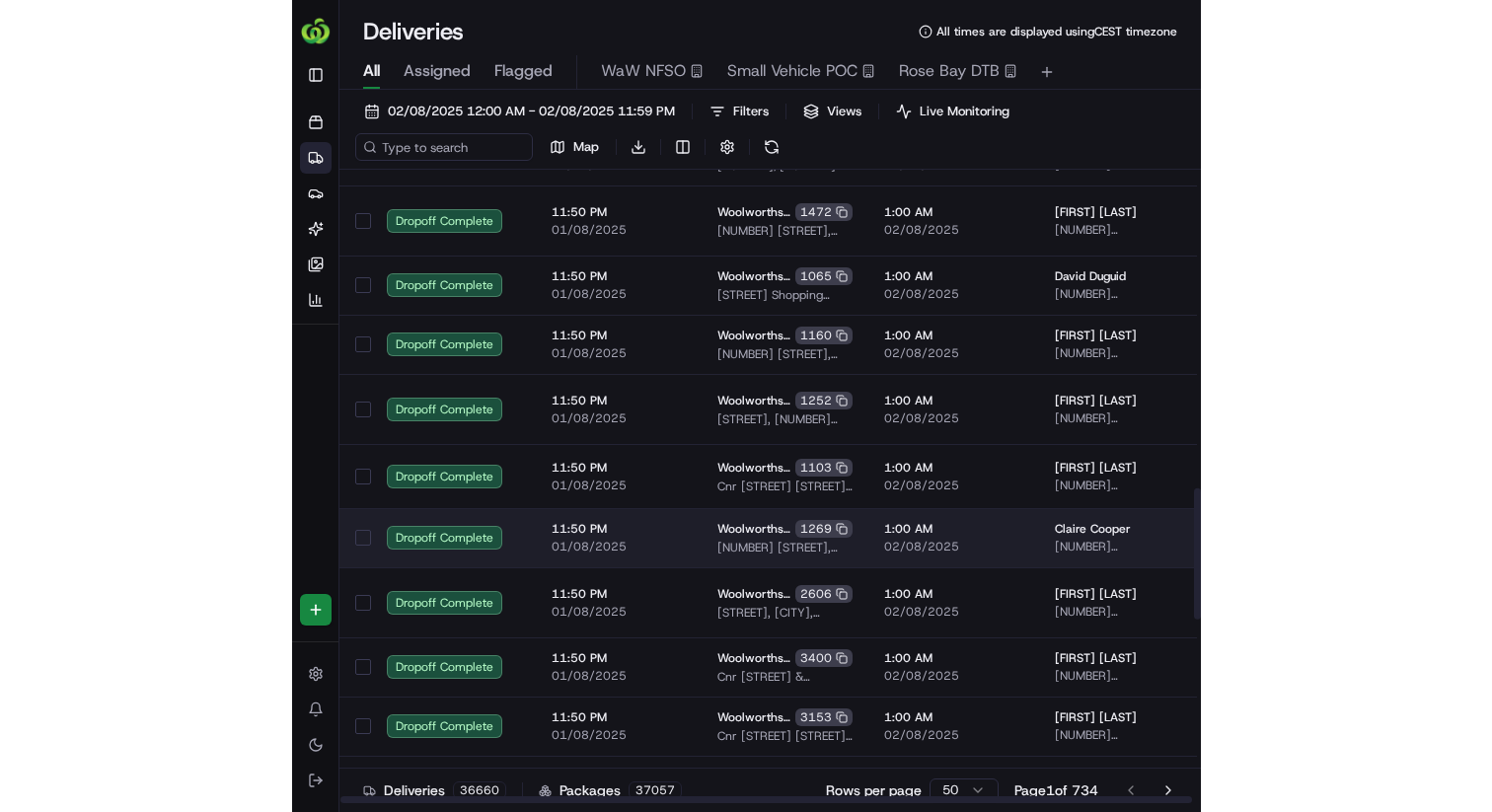 scroll, scrollTop: 1543, scrollLeft: 0, axis: vertical 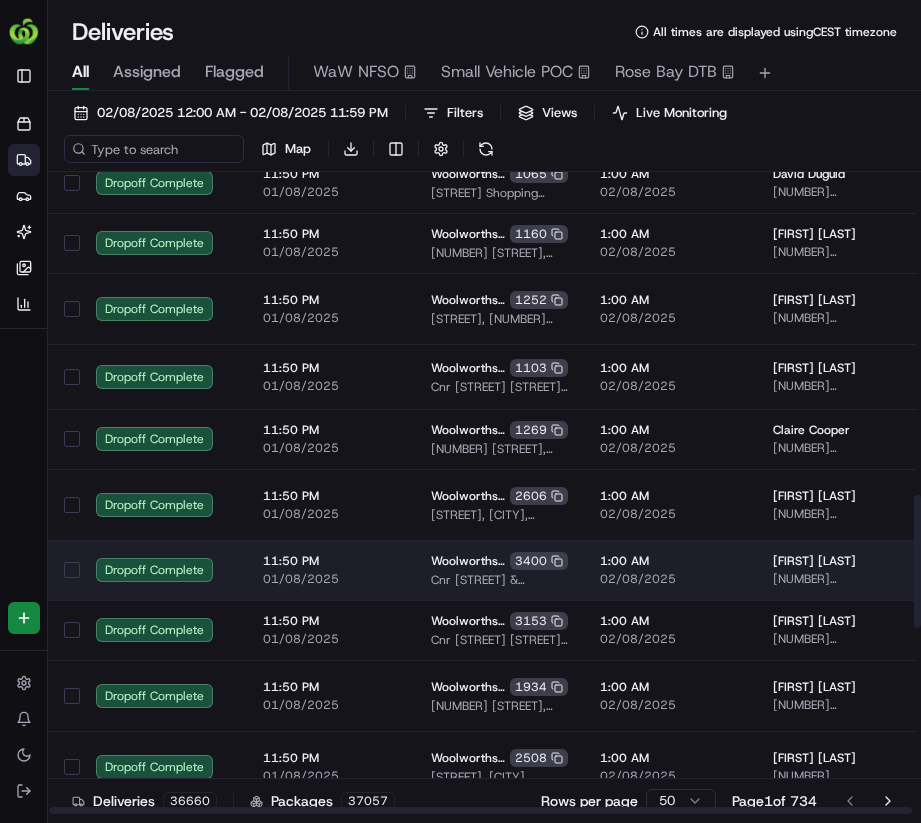 click on "1:00 AM 02/08/2025" at bounding box center [670, 570] 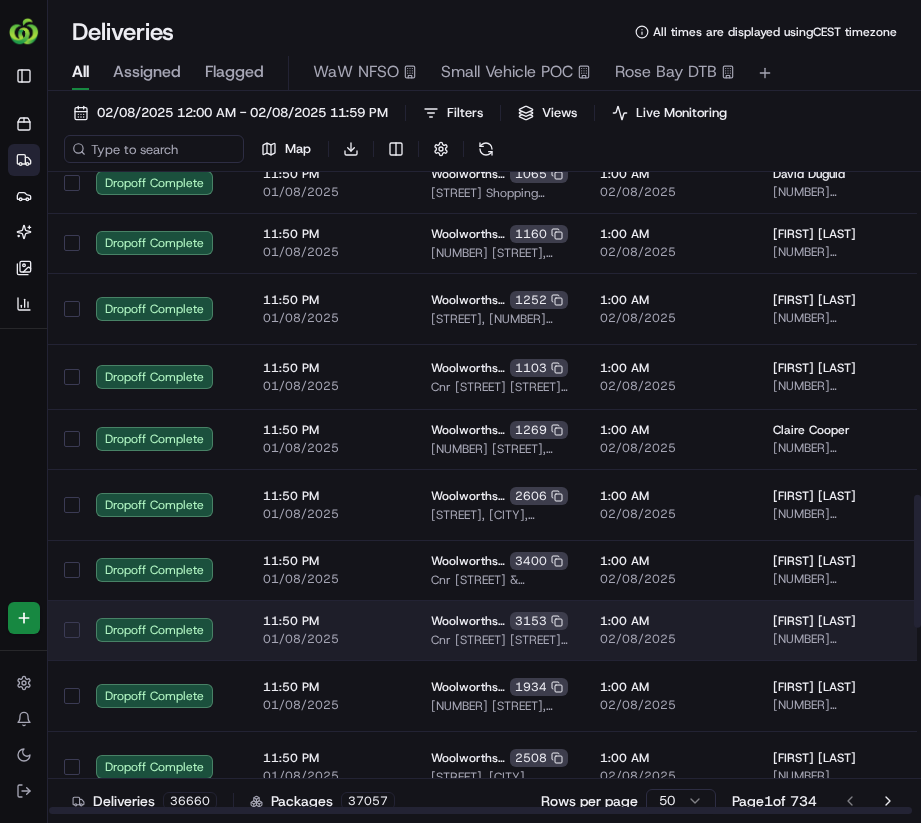 click on "1:00 AM" at bounding box center (670, 621) 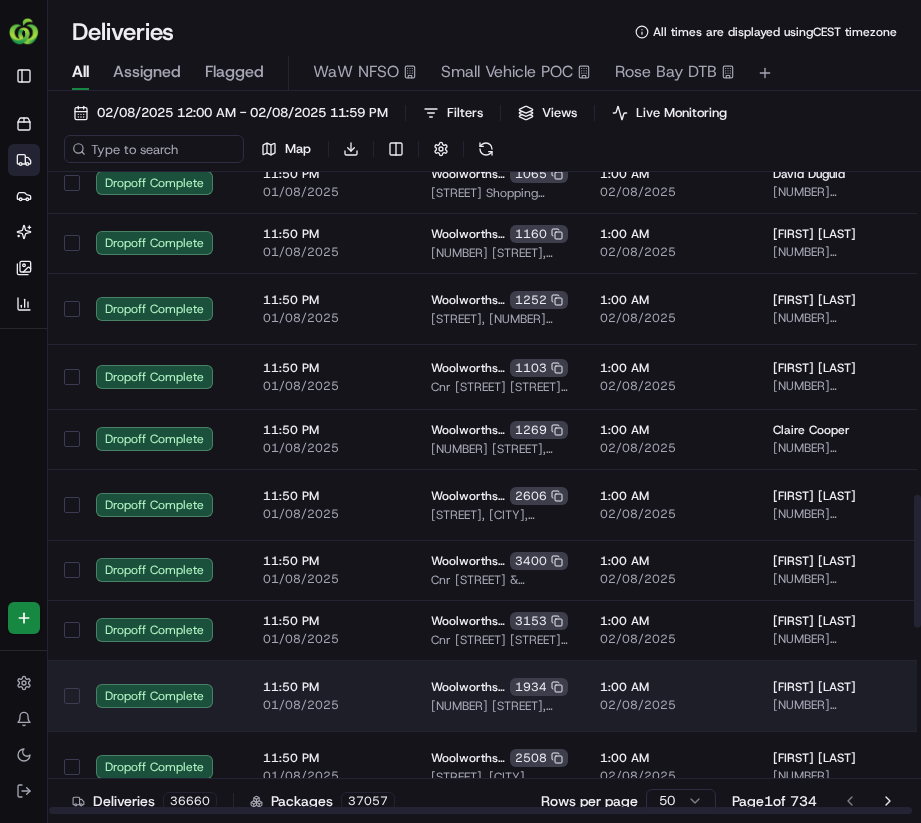 click on "1:00 AM" at bounding box center [670, 687] 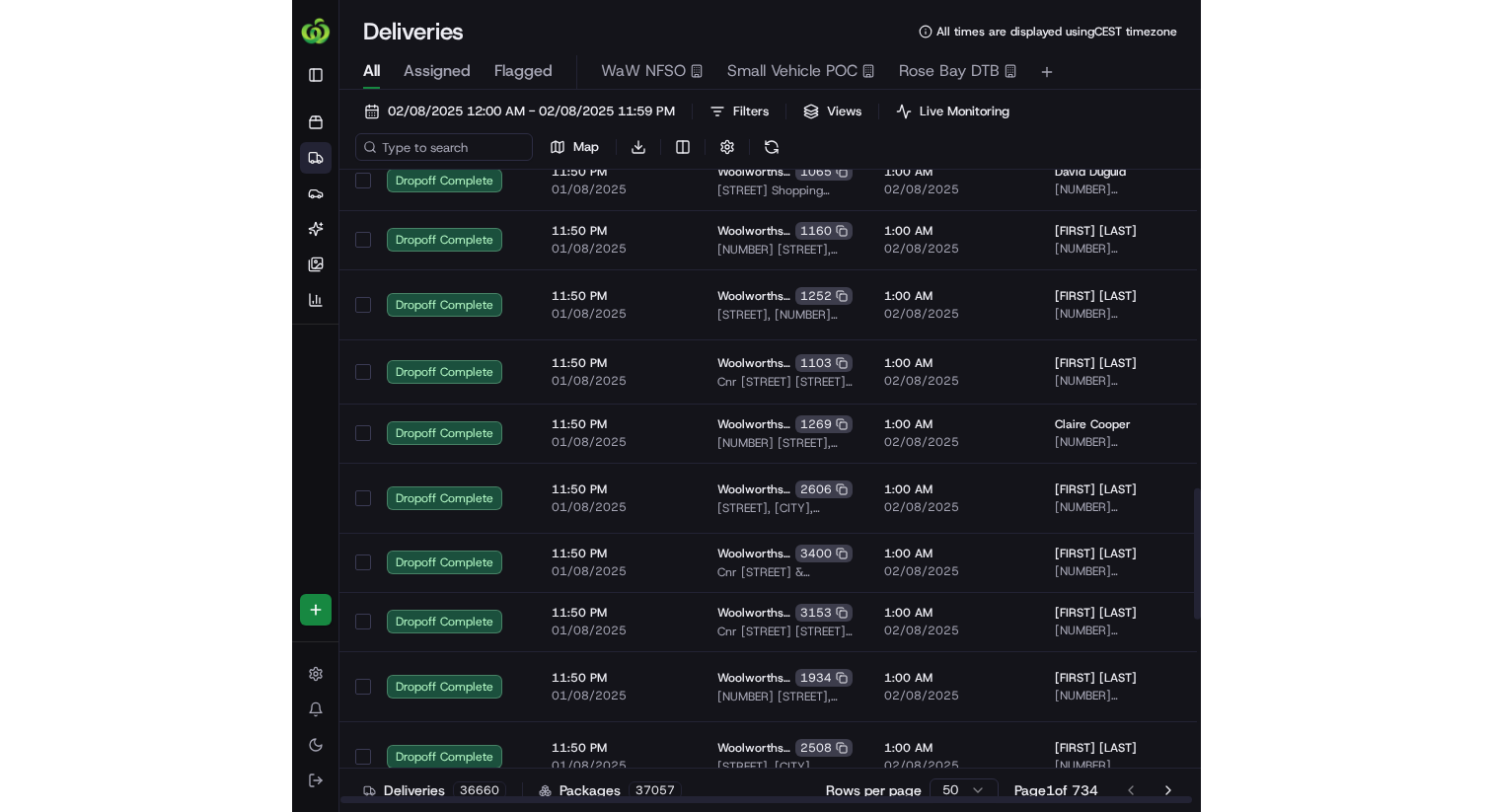 scroll, scrollTop: 1521, scrollLeft: 0, axis: vertical 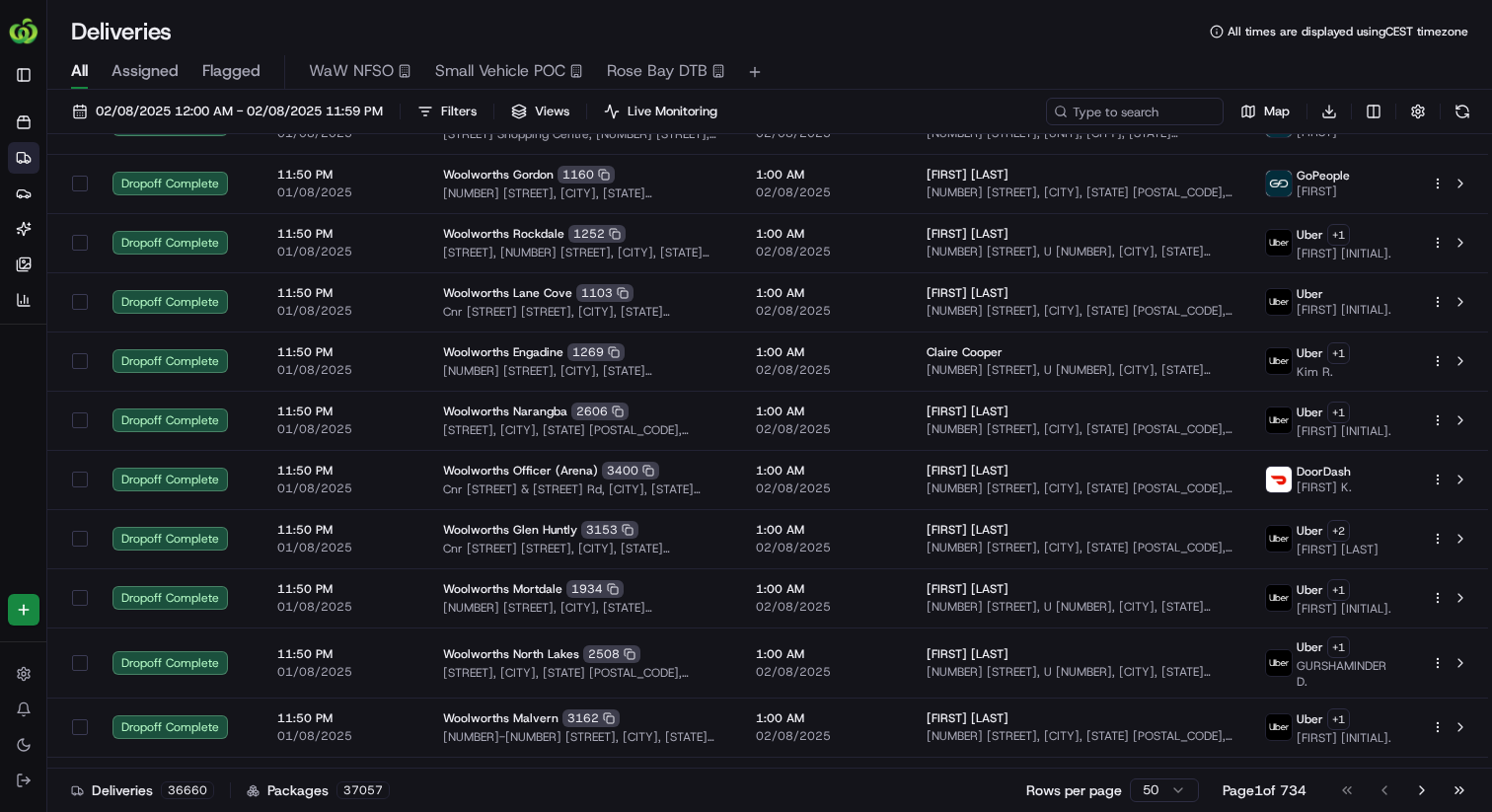 click on "All Assigned Flagged WaW NFSO Small Vehicle POC Rose Bay DTB" at bounding box center (770, 72) 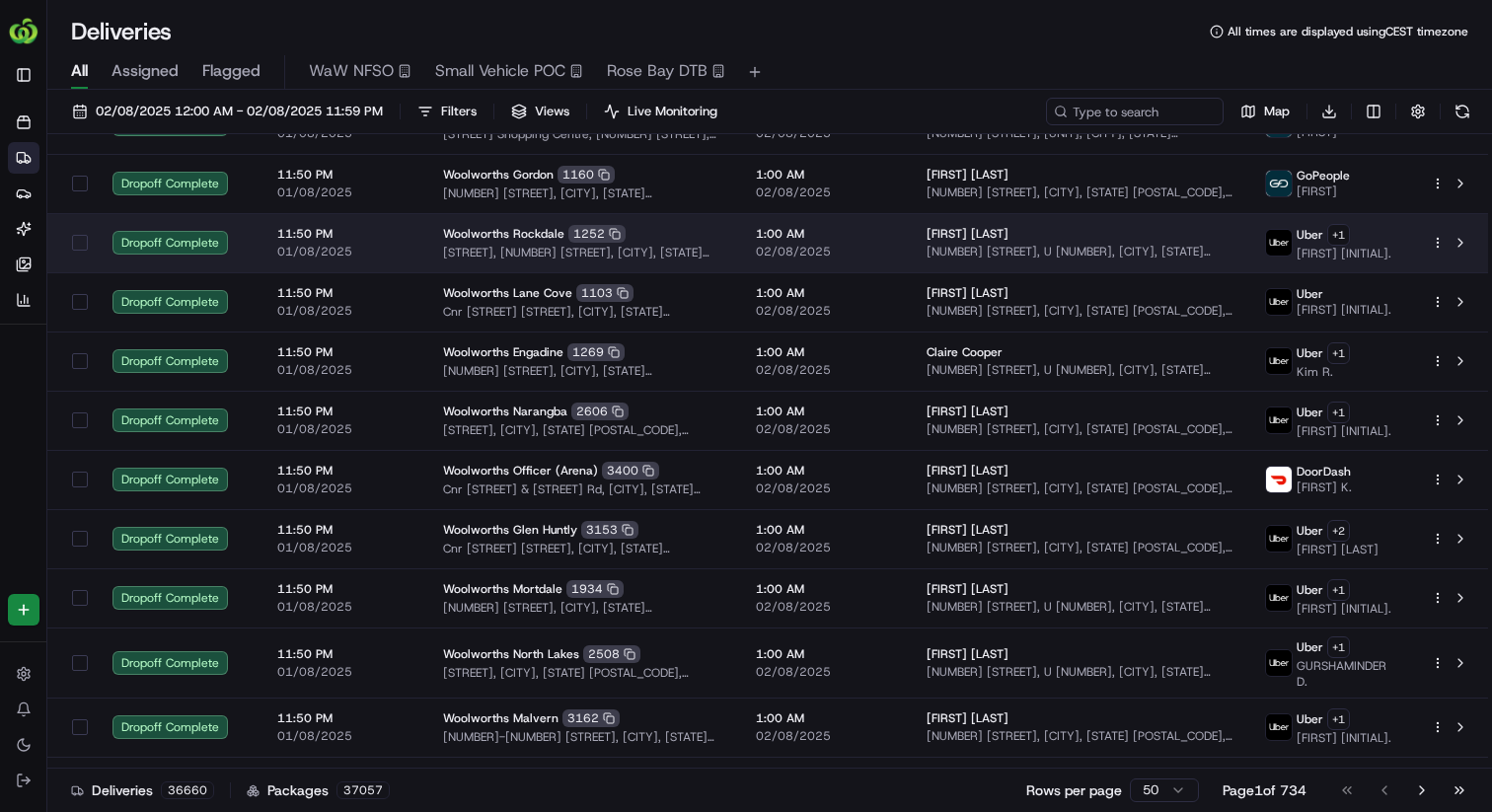 type 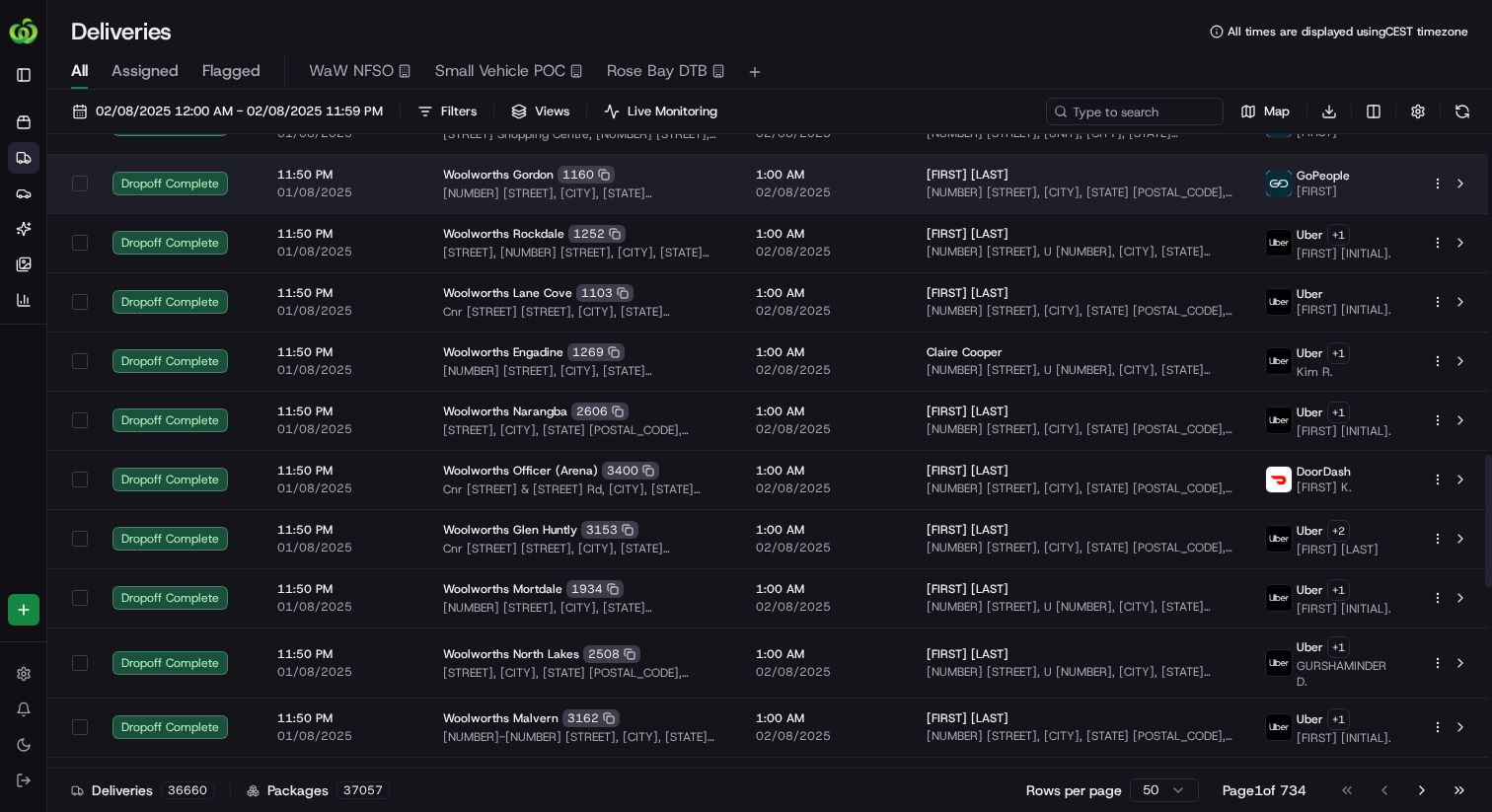 click on "1:00 AM" at bounding box center [825, 175] 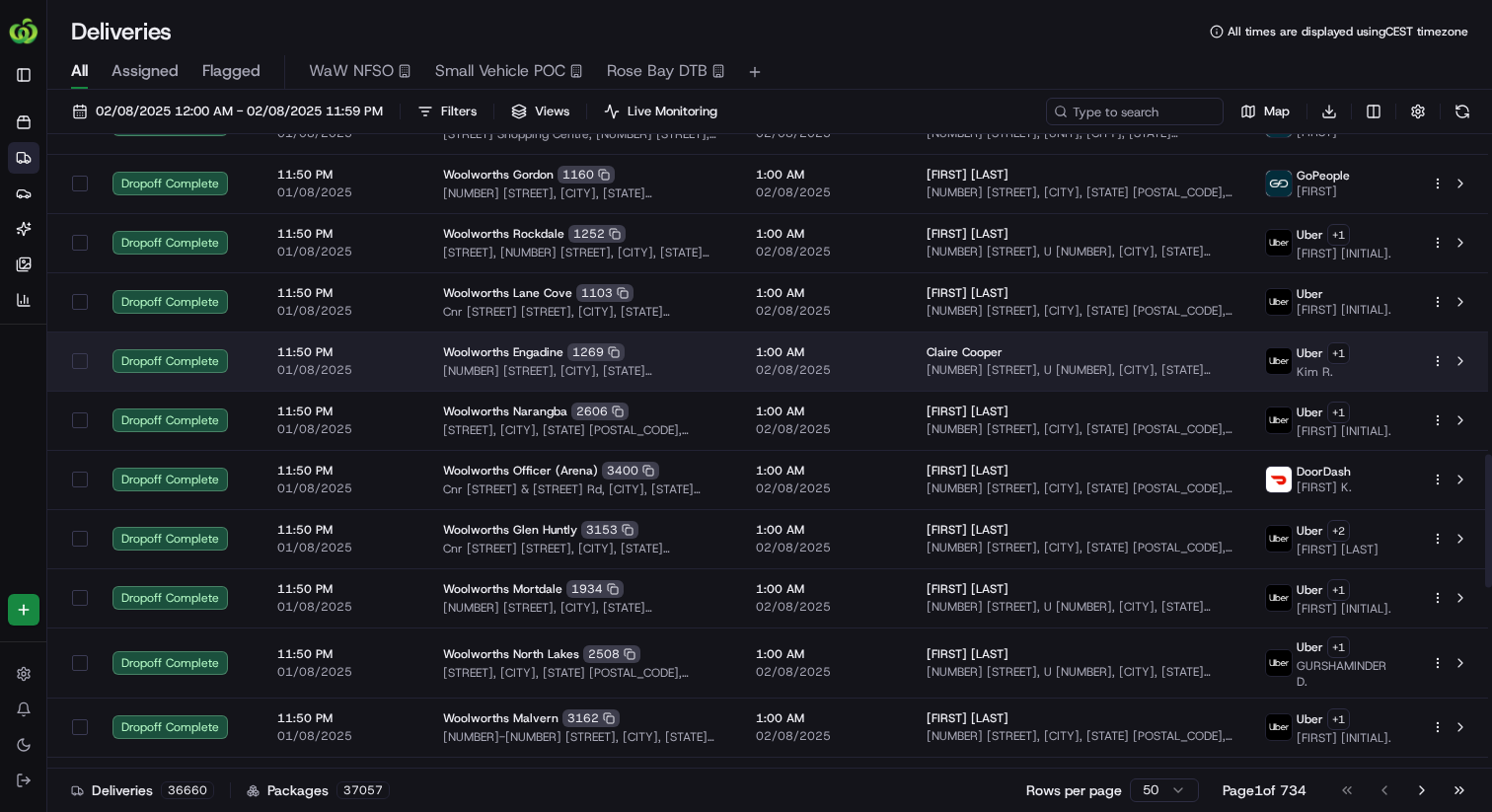 click on "[COMPANY] [LOCATION] [NUMBER]" at bounding box center (583, 352) 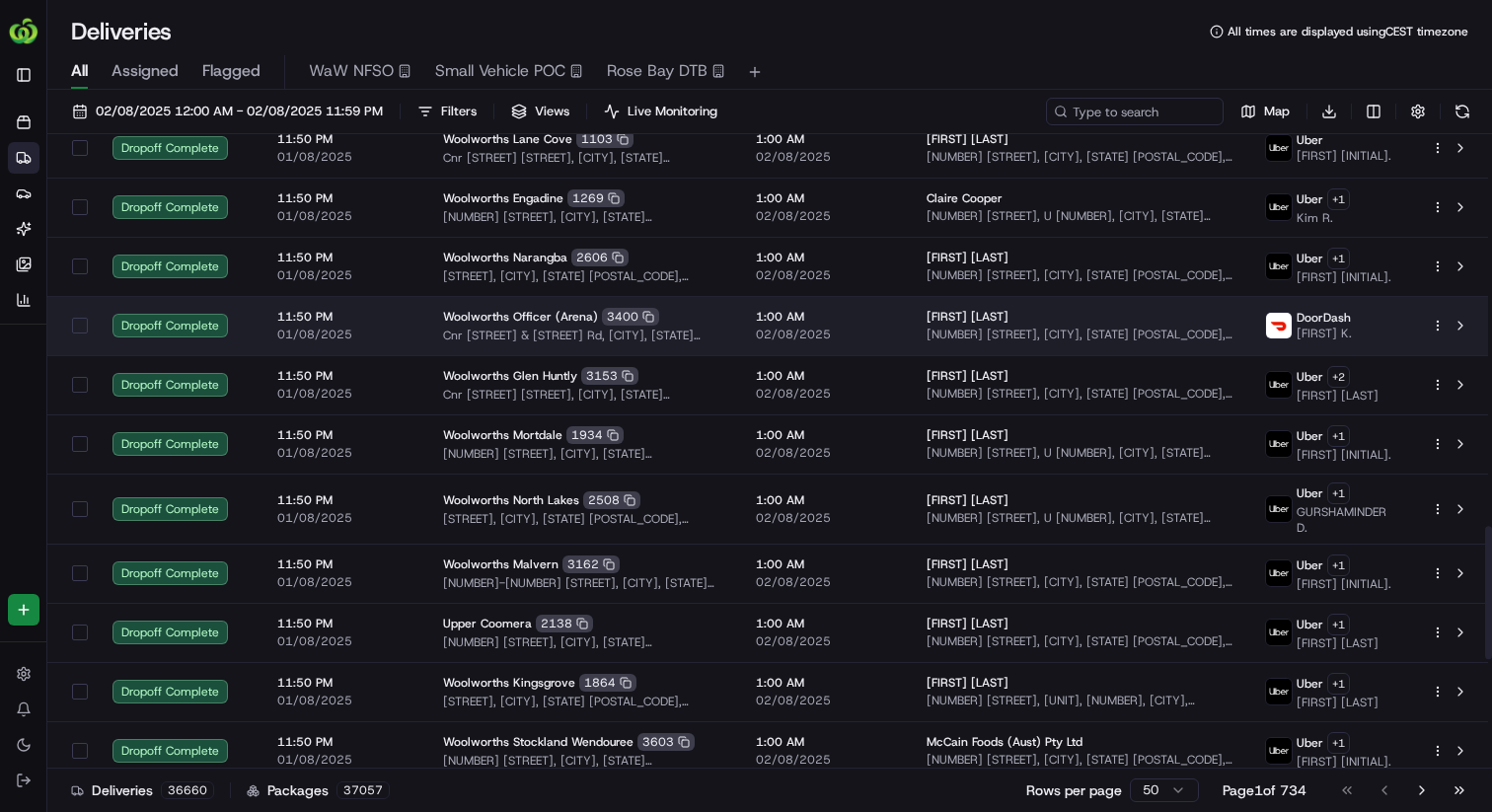 scroll, scrollTop: 1950, scrollLeft: 0, axis: vertical 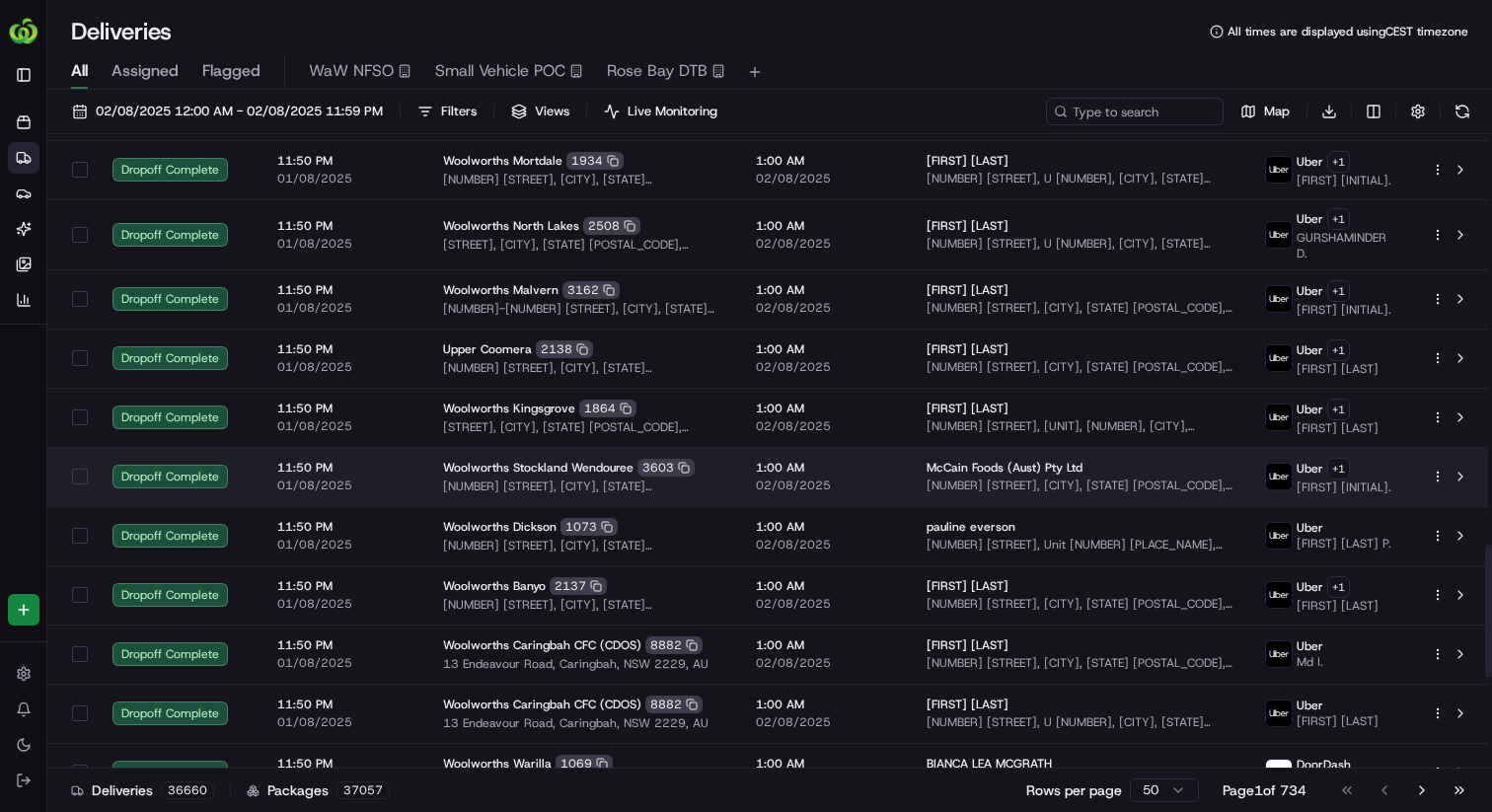 click on "[NUMBER] [STREET], [CITY], [STATE] [POSTAL_CODE], [COUNTRY]" at bounding box center (583, 486) 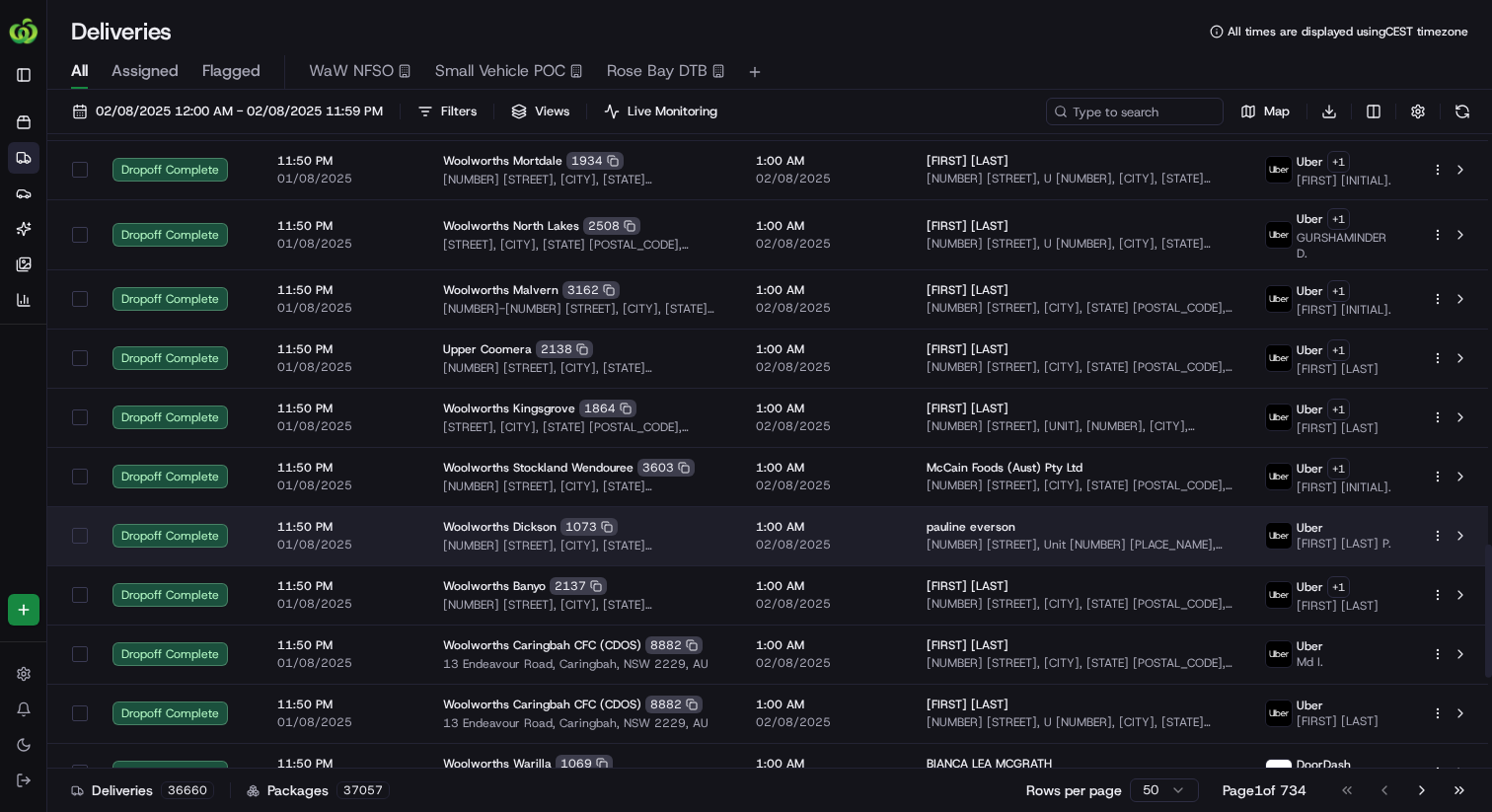 click on "[NUMBER] [STREET], [CITY], [STATE] [POSTAL_CODE], [COUNTRY]" at bounding box center (583, 546) 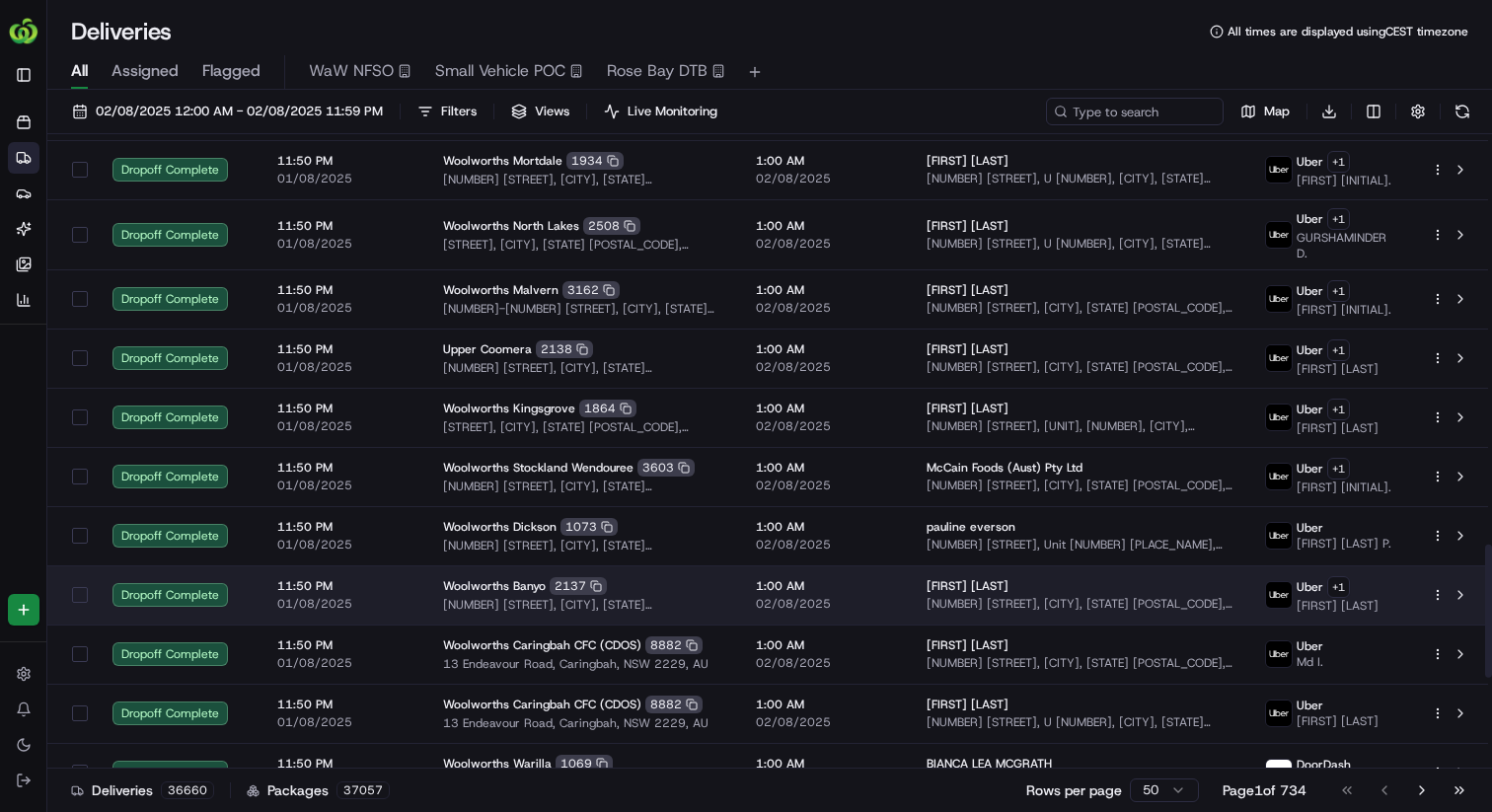 scroll, scrollTop: 2381, scrollLeft: 0, axis: vertical 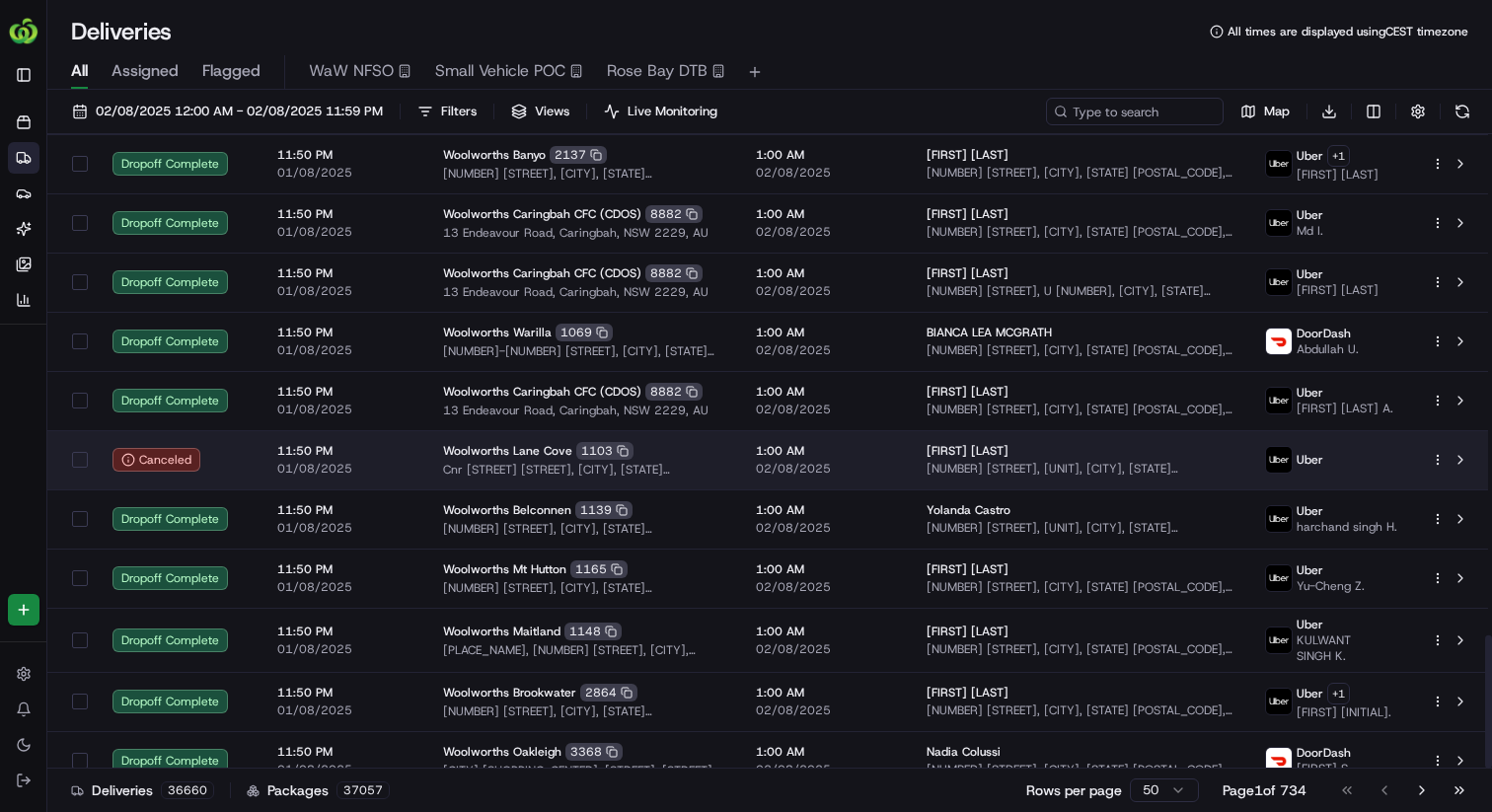 click on "Woolworths Lane Cove [NUMBER]" at bounding box center [583, 451] 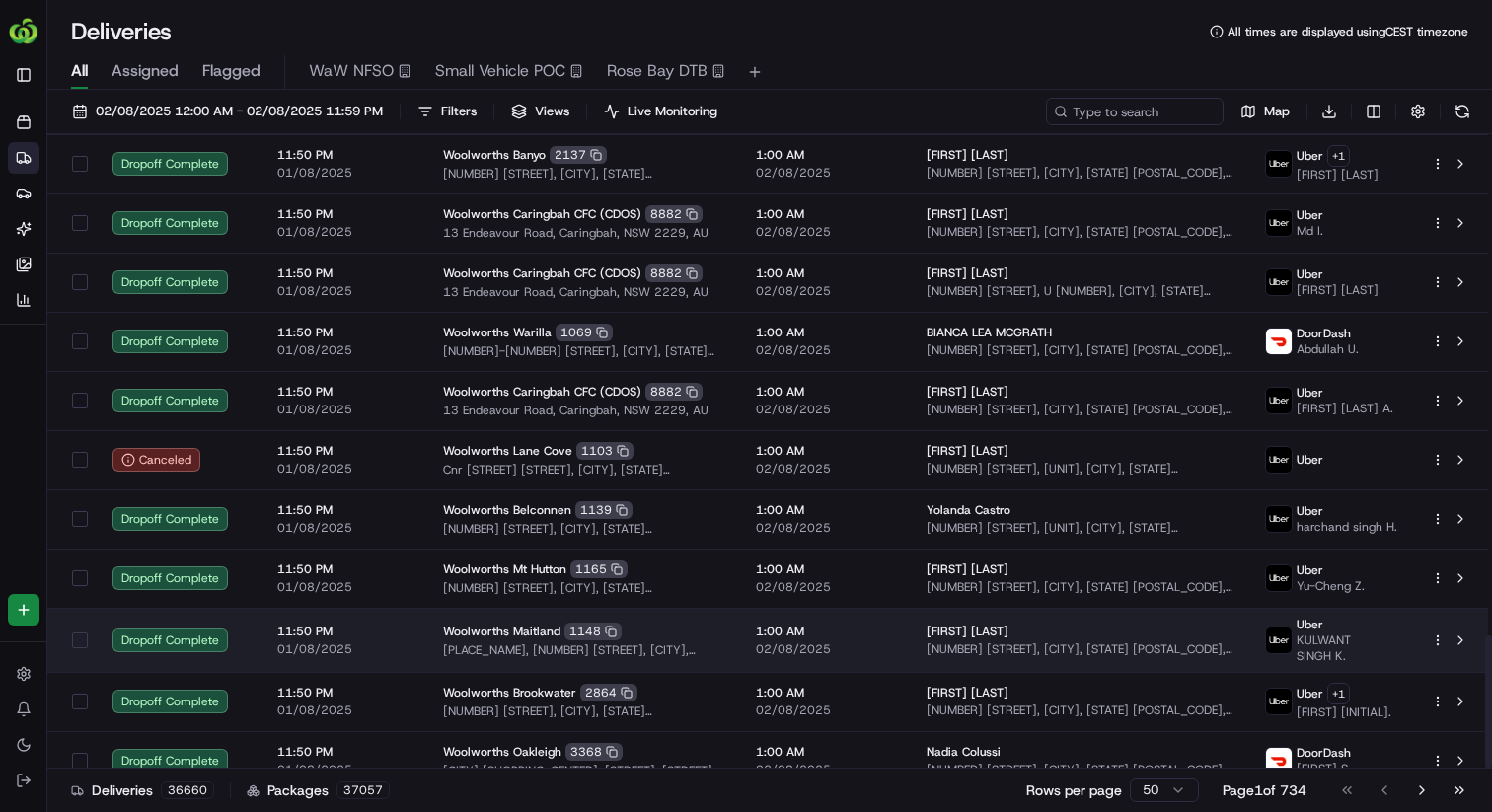 click on "[COMPANY] [LOCATION] [NUMBER]" at bounding box center (583, 631) 